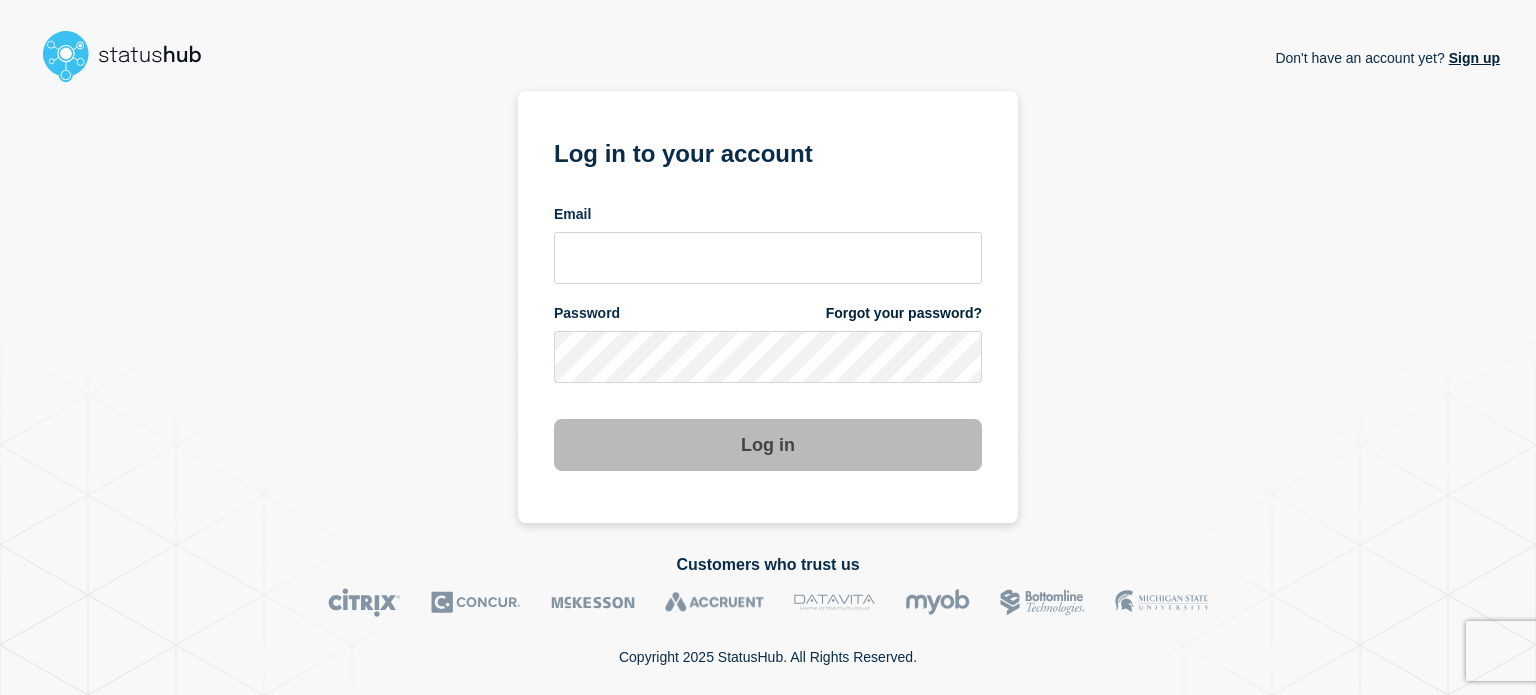 scroll, scrollTop: 0, scrollLeft: 0, axis: both 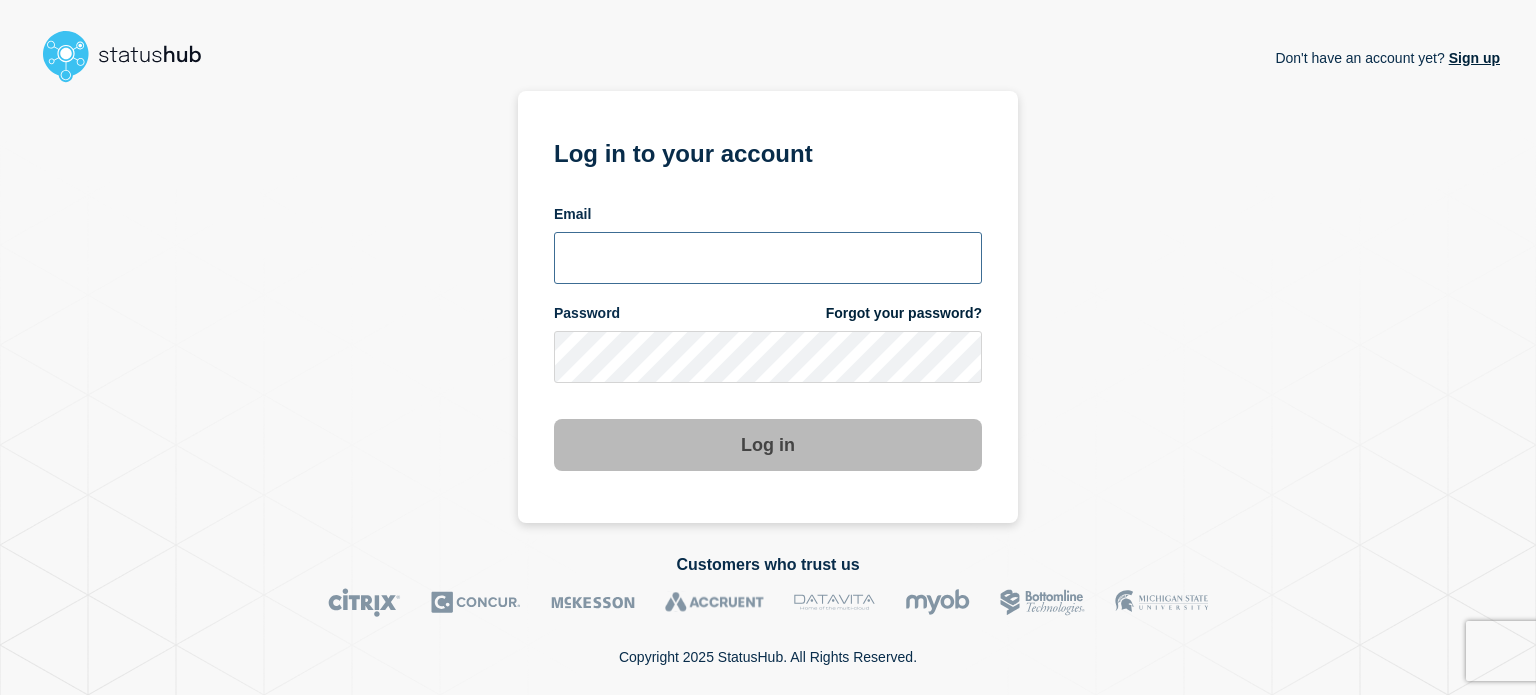 type on "[EMAIL_ADDRESS][DOMAIN_NAME]" 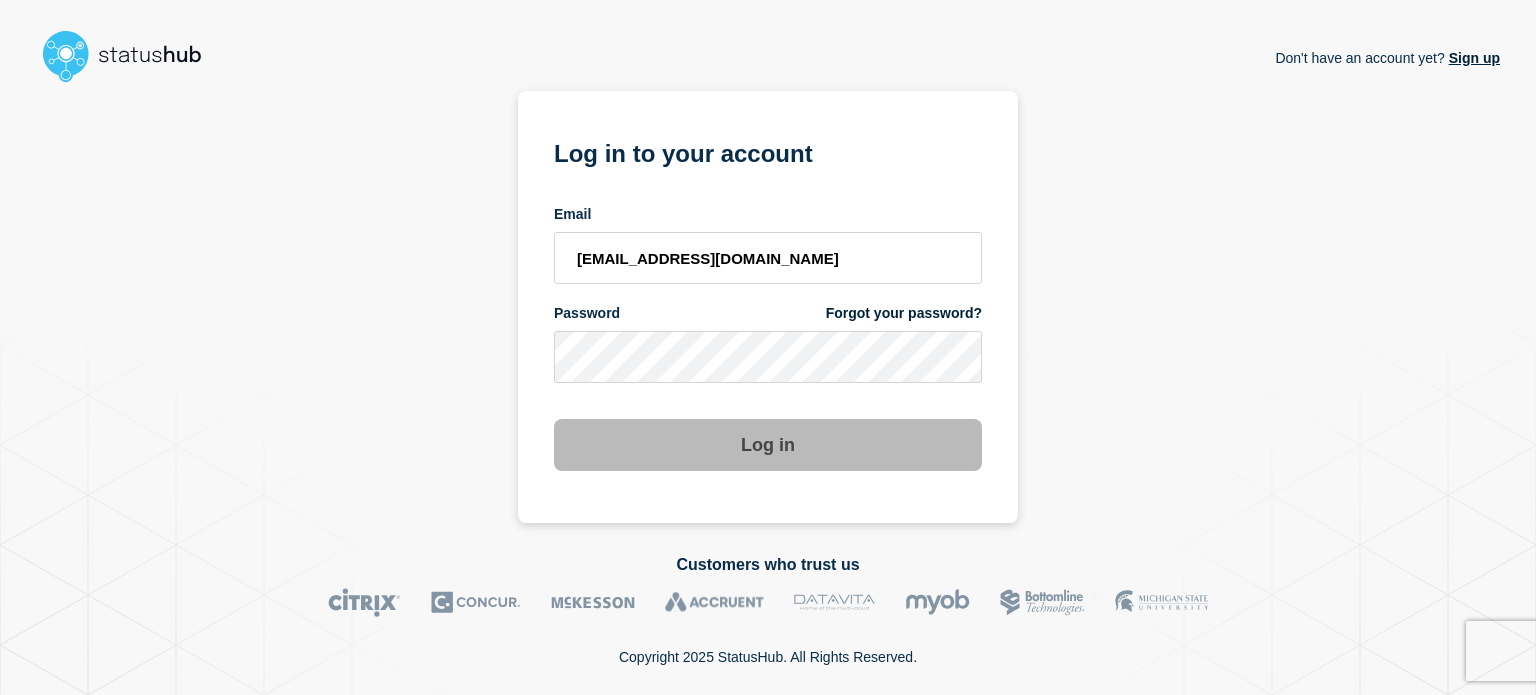 drag, startPoint x: 756, startPoint y: 484, endPoint x: 745, endPoint y: 468, distance: 19.416489 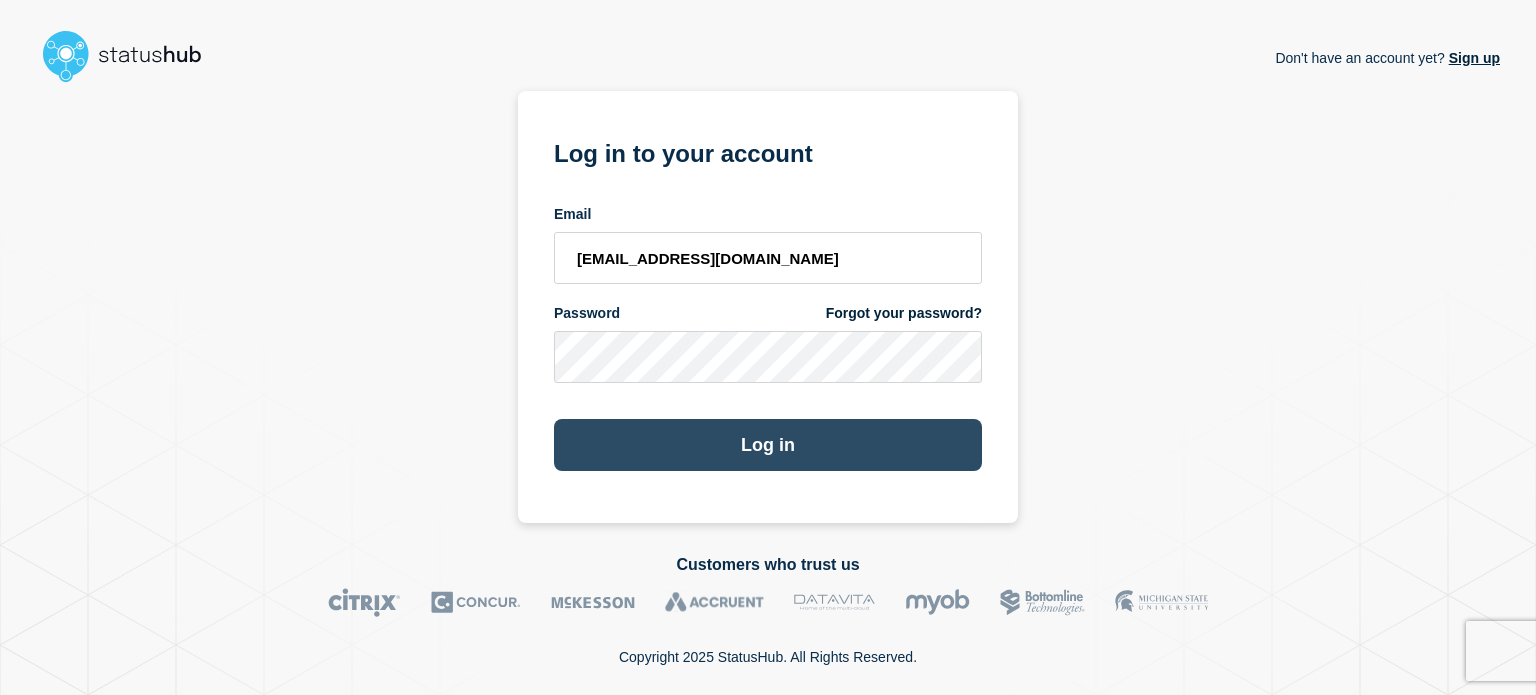 click on "Log in" at bounding box center [768, 445] 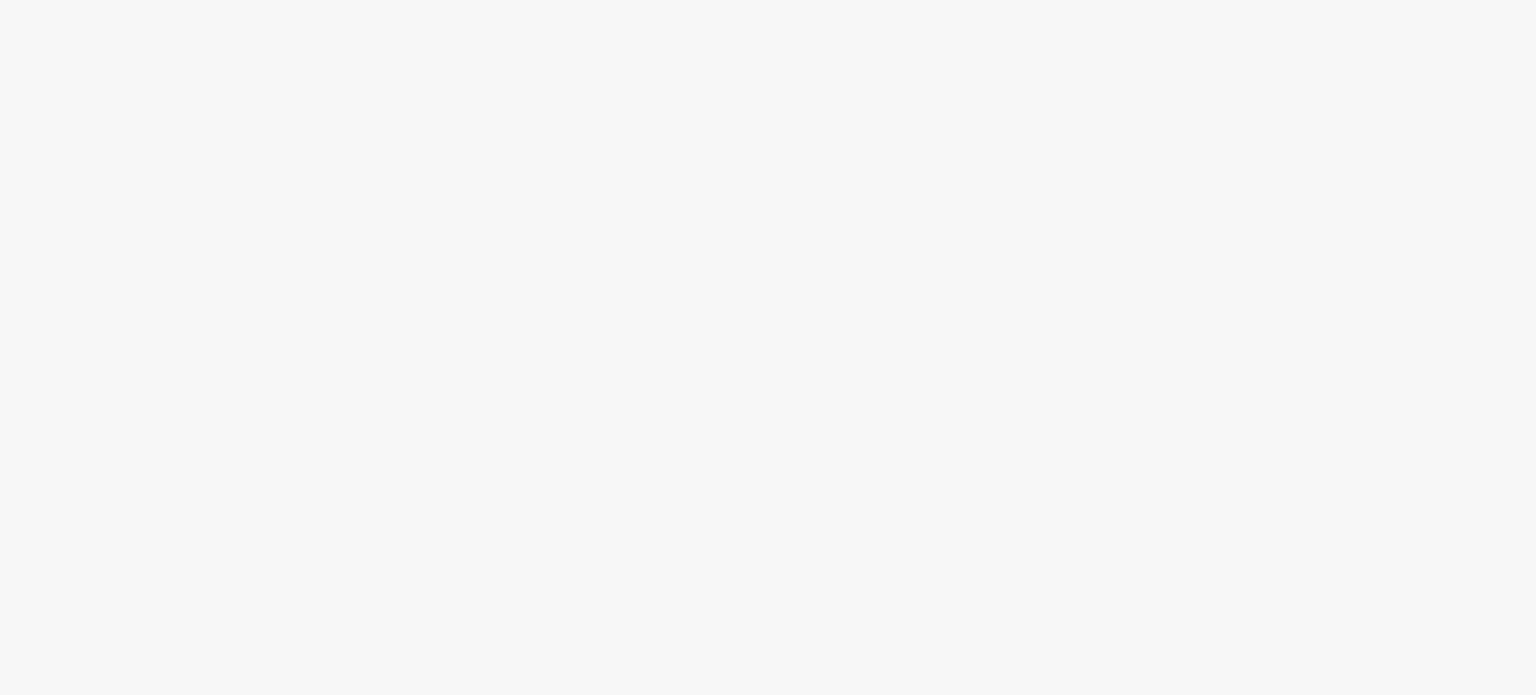 scroll, scrollTop: 0, scrollLeft: 0, axis: both 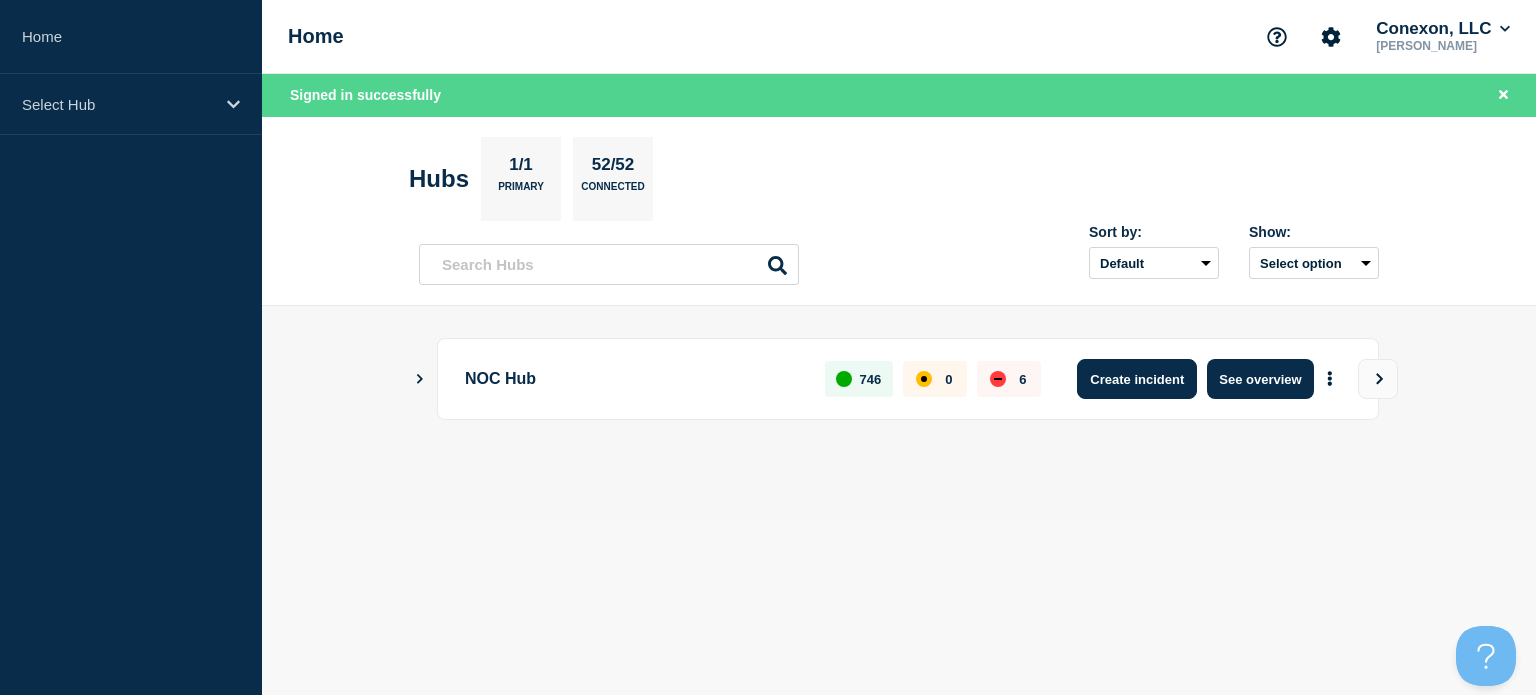 click on "Create incident" at bounding box center (1137, 379) 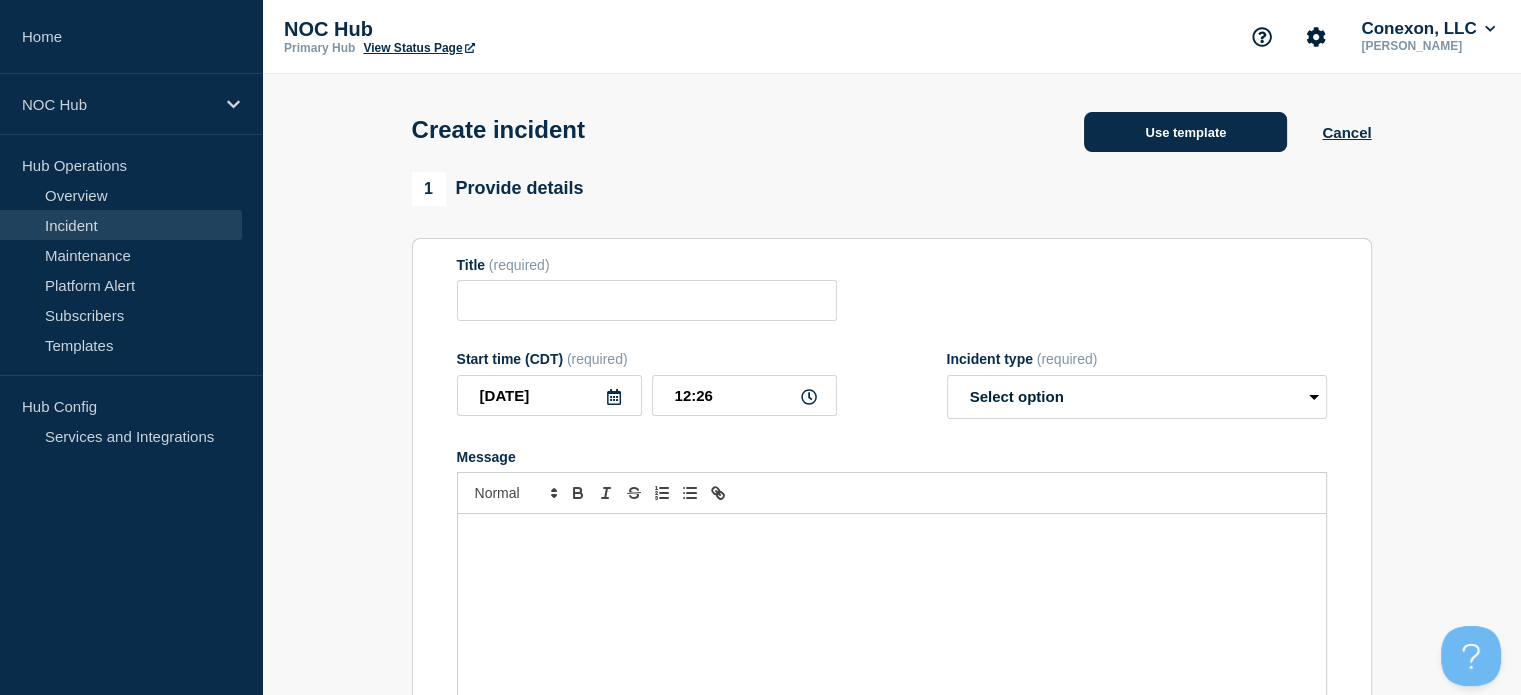 click on "Use template" at bounding box center (1185, 132) 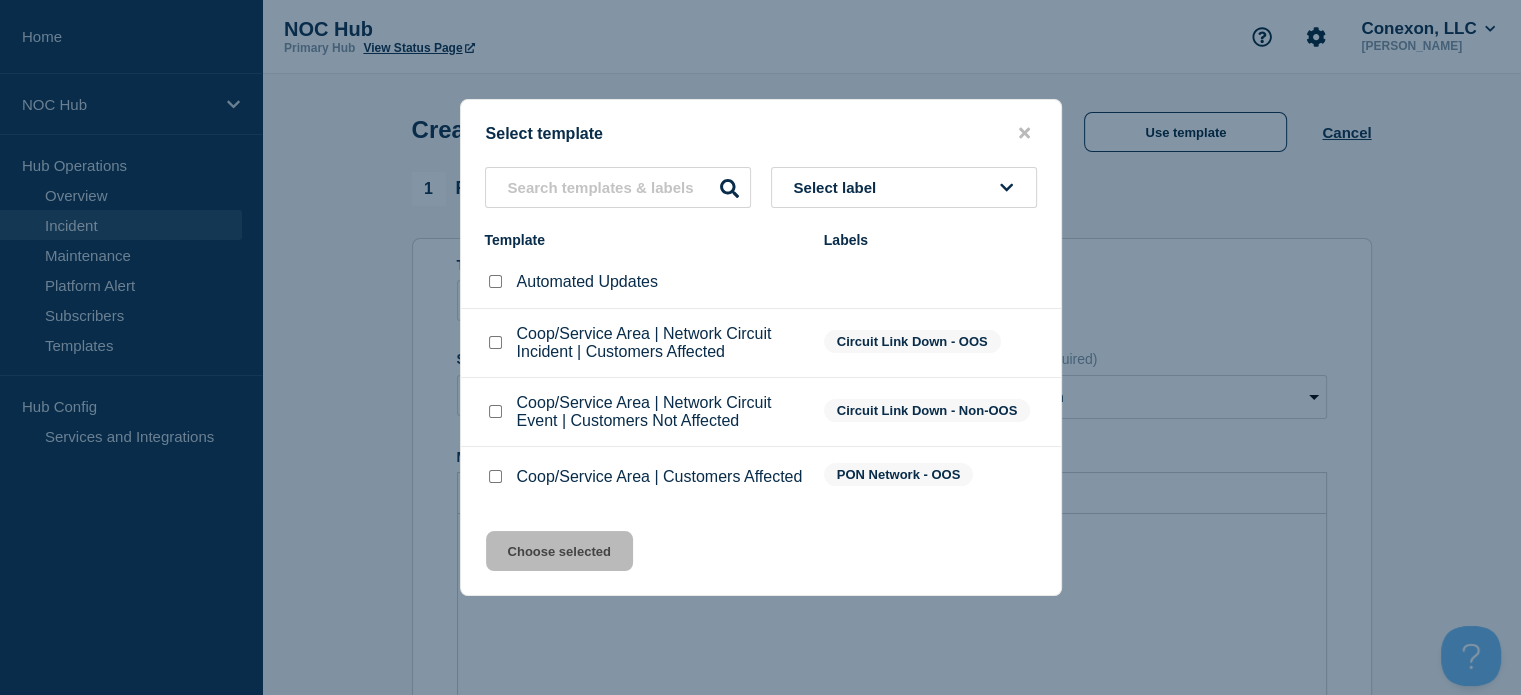 click at bounding box center (495, 342) 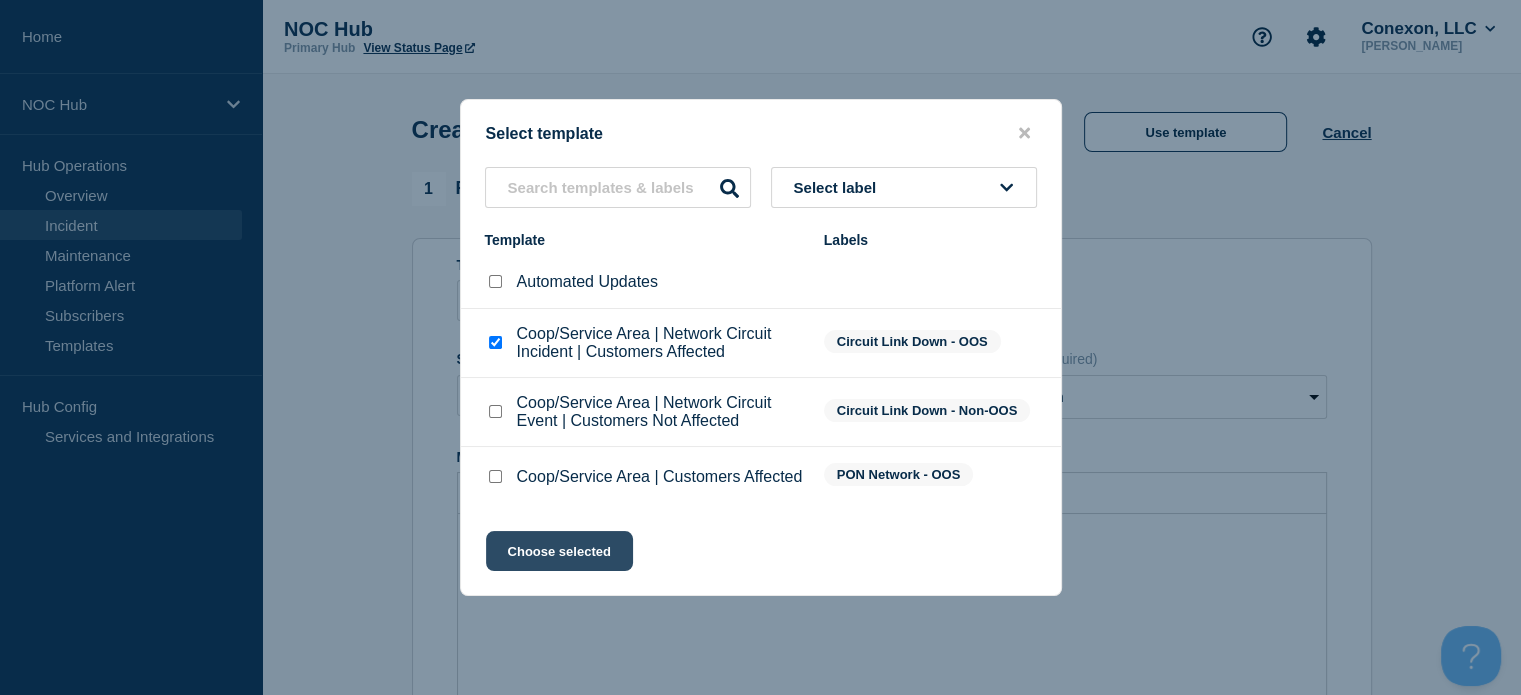 click on "Choose selected" 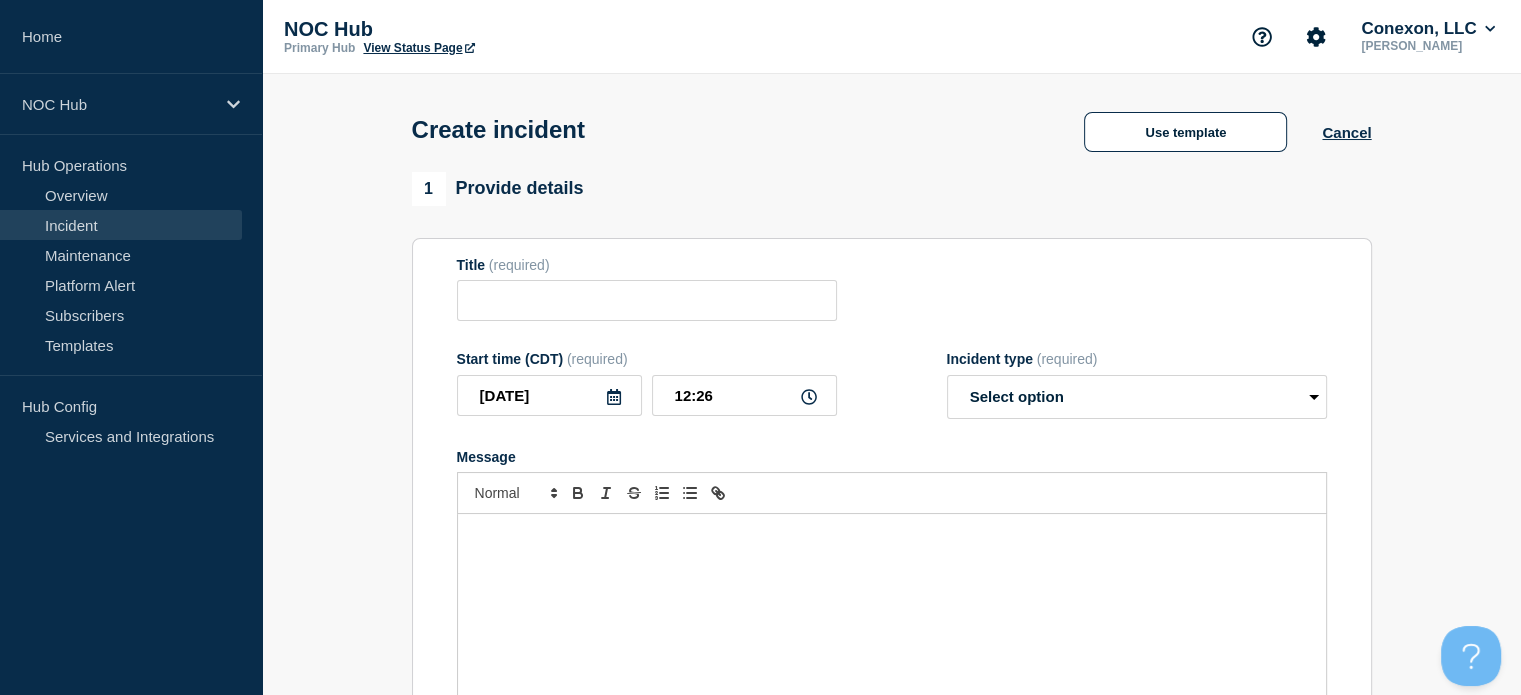 type on "Coop/Service Area | Network Circuit Incident | Customers Affected" 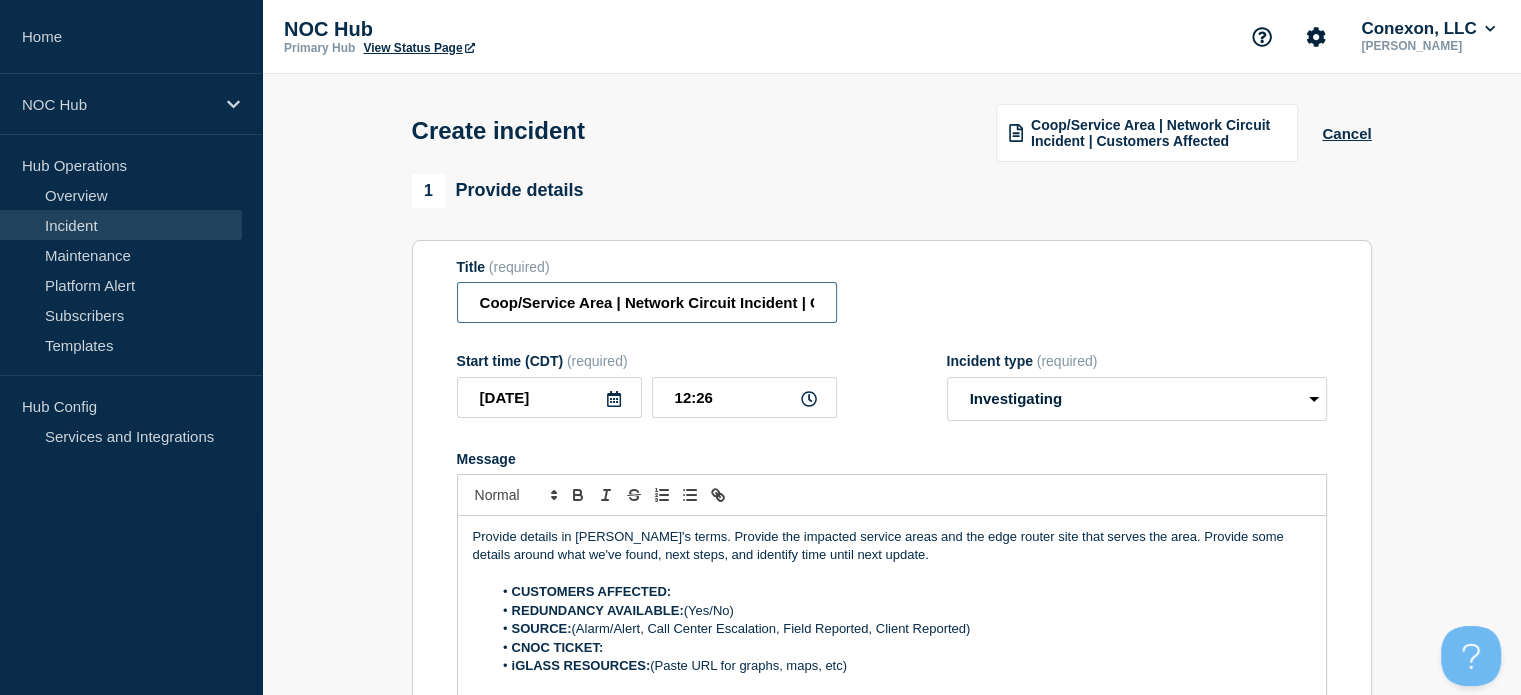 drag, startPoint x: 610, startPoint y: 299, endPoint x: 344, endPoint y: 338, distance: 268.8438 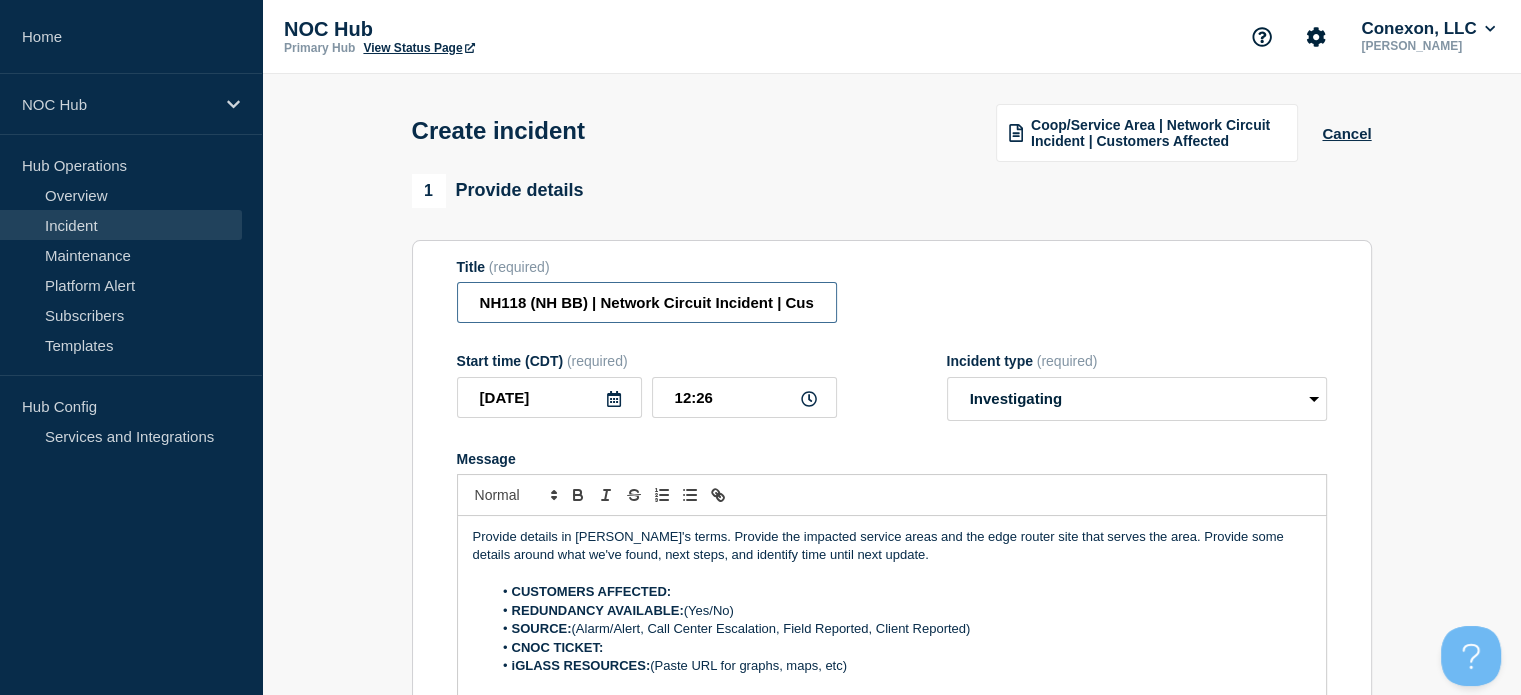 type on "NH118 (NH BB) | Network Circuit Incident | Customers Affected" 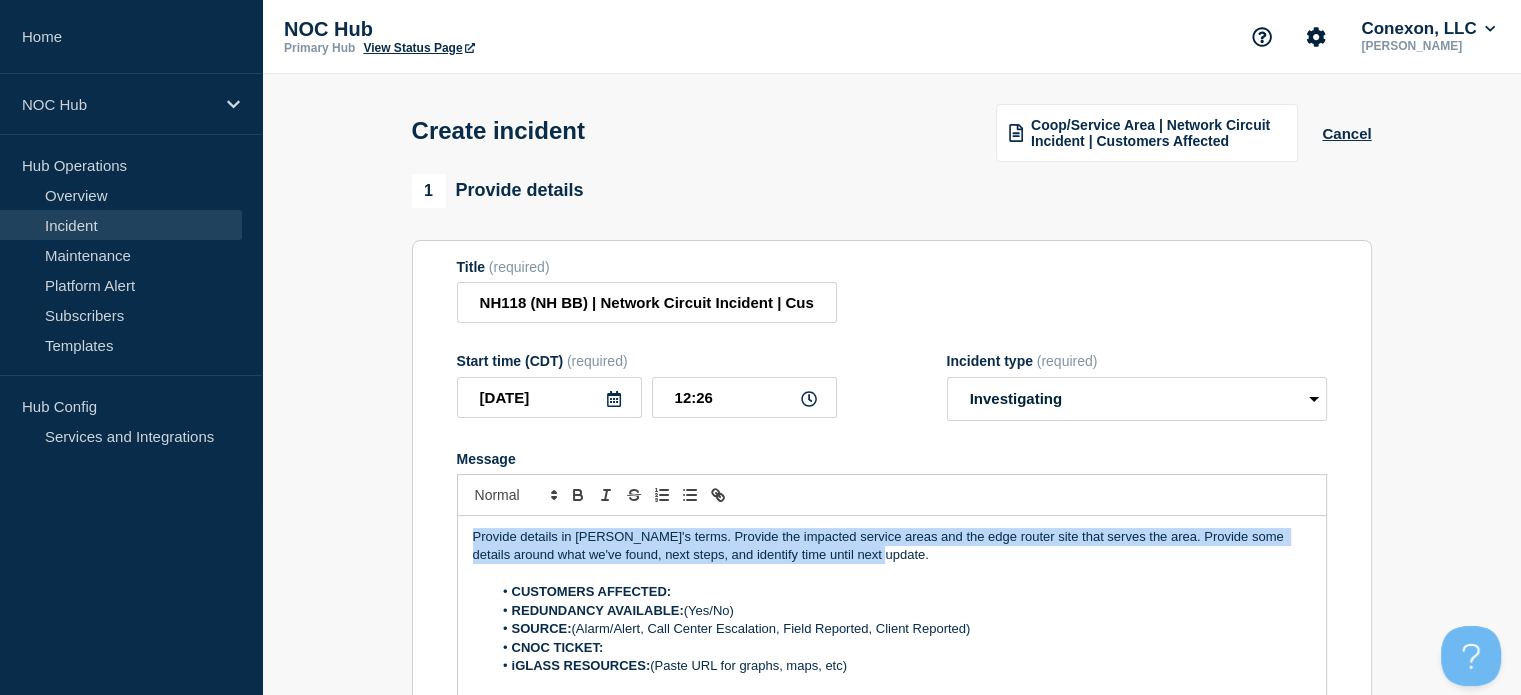 drag, startPoint x: 912, startPoint y: 558, endPoint x: 359, endPoint y: 541, distance: 553.2612 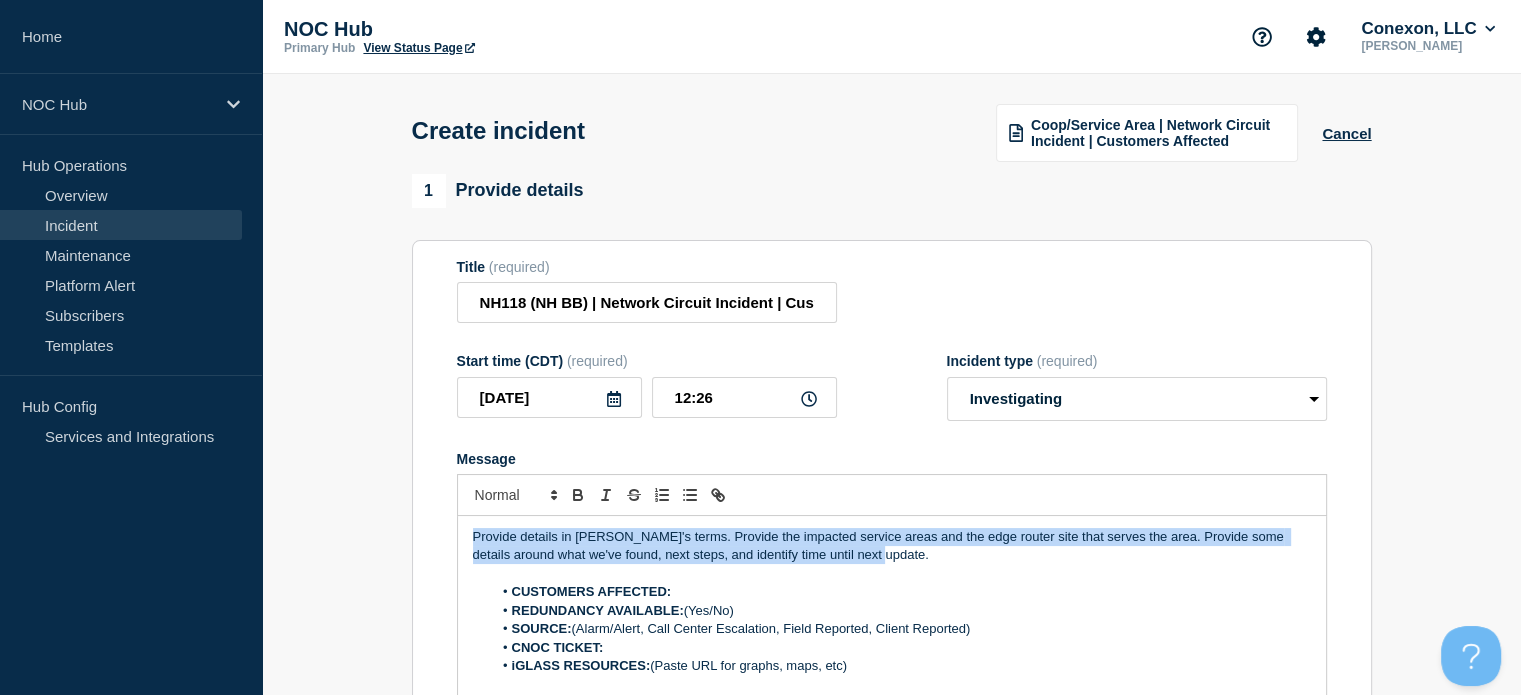 click on "1  Provide details  Title  (required) NH118 (NH BB) | Network Circuit Incident | Customers Affected Start time (CDT)  (required) 2025-07-14 12:26 Incident type  (required) Select option Investigating Identified Monitoring Message  Provide details in laymen's terms. Provide the impacted service areas and the edge router site that serves the area. Provide some details around what we've found, next steps, and identify time until next update. CUSTOMERS AFFECTED:  REDUNDANCY AVAILABLE:  (Yes/No) SOURCE:  (Alarm/Alert, Call Center Escalation, Field Reported, Client Reported) CNOC TICKET:  iGLASS RESOURCES:  (Paste URL for graphs, maps, etc) You received this email because you are subscribed to Conexon NOC service status notifications. The information contained in this notice is confidential, privileged, and only for the information of intended subscribed recipient(s). Information published herein may not be used, republished or redistributed, without the prior written consent of Conexon LLC. 2 Select Services 3  No" at bounding box center [891, 746] 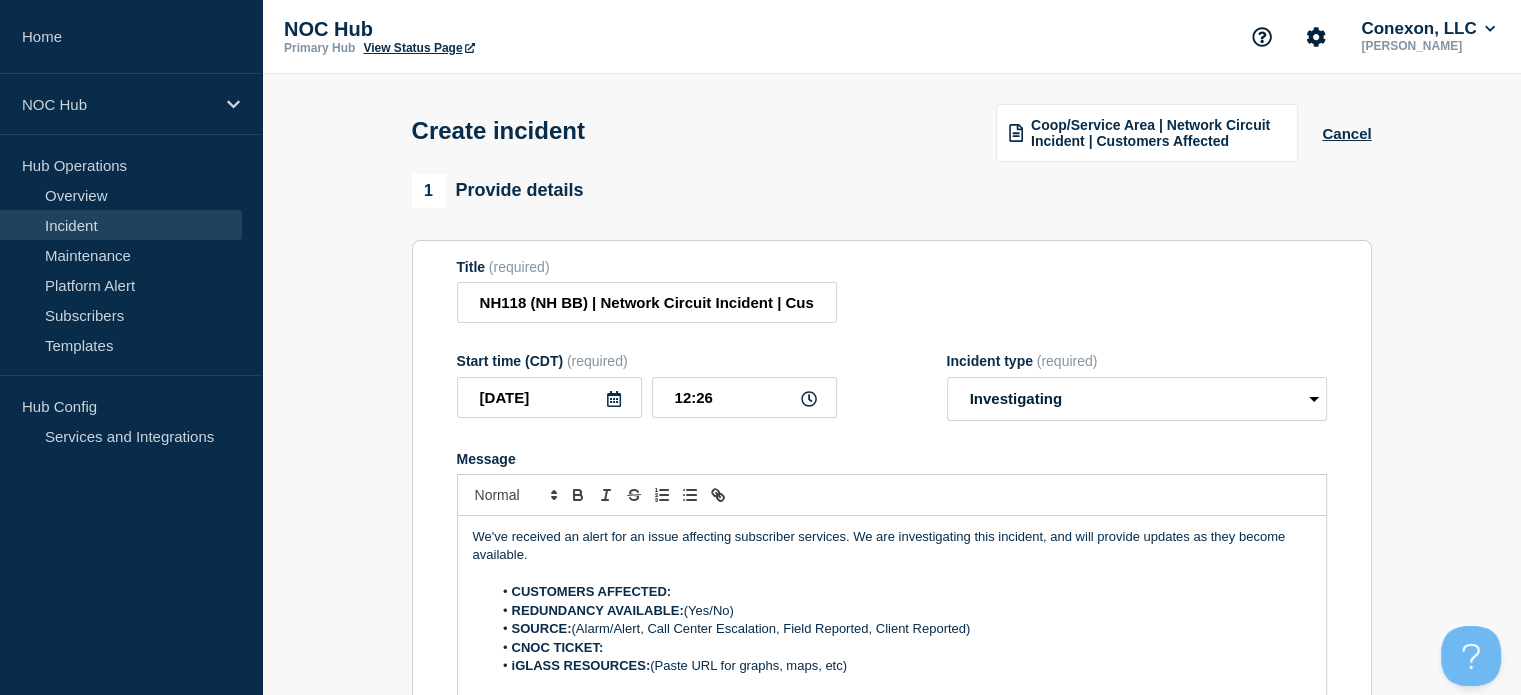 click on "CUSTOMERS AFFECTED:" at bounding box center (901, 592) 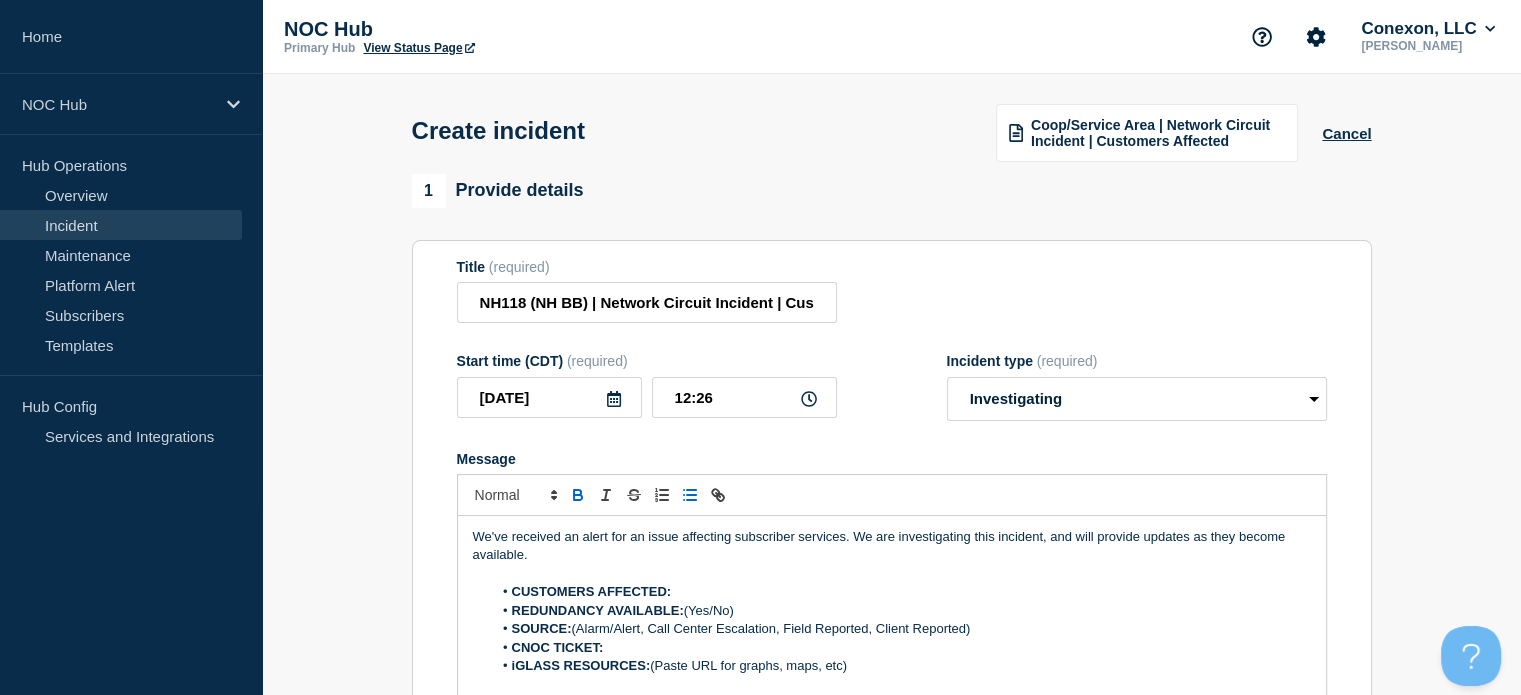 type 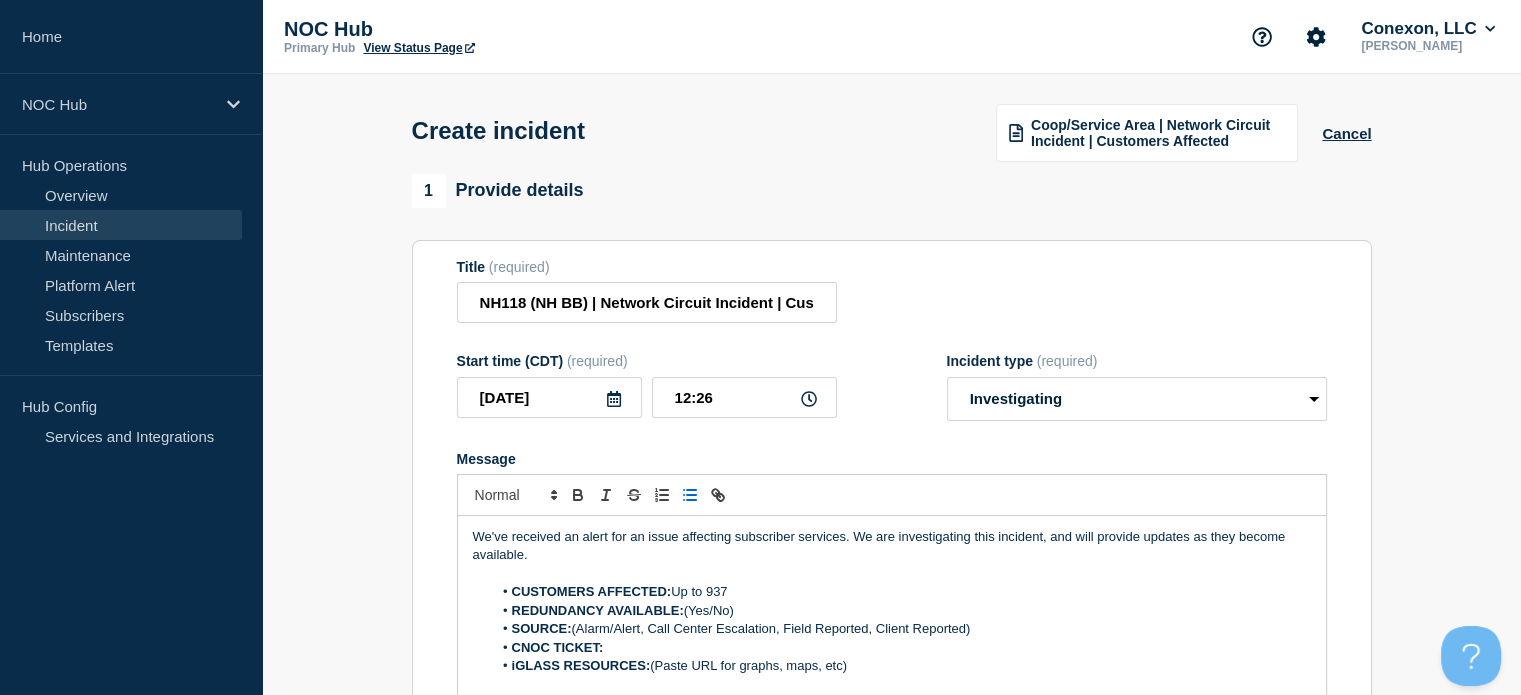 click on "REDUNDANCY AVAILABLE:  (Yes/No)" at bounding box center [901, 611] 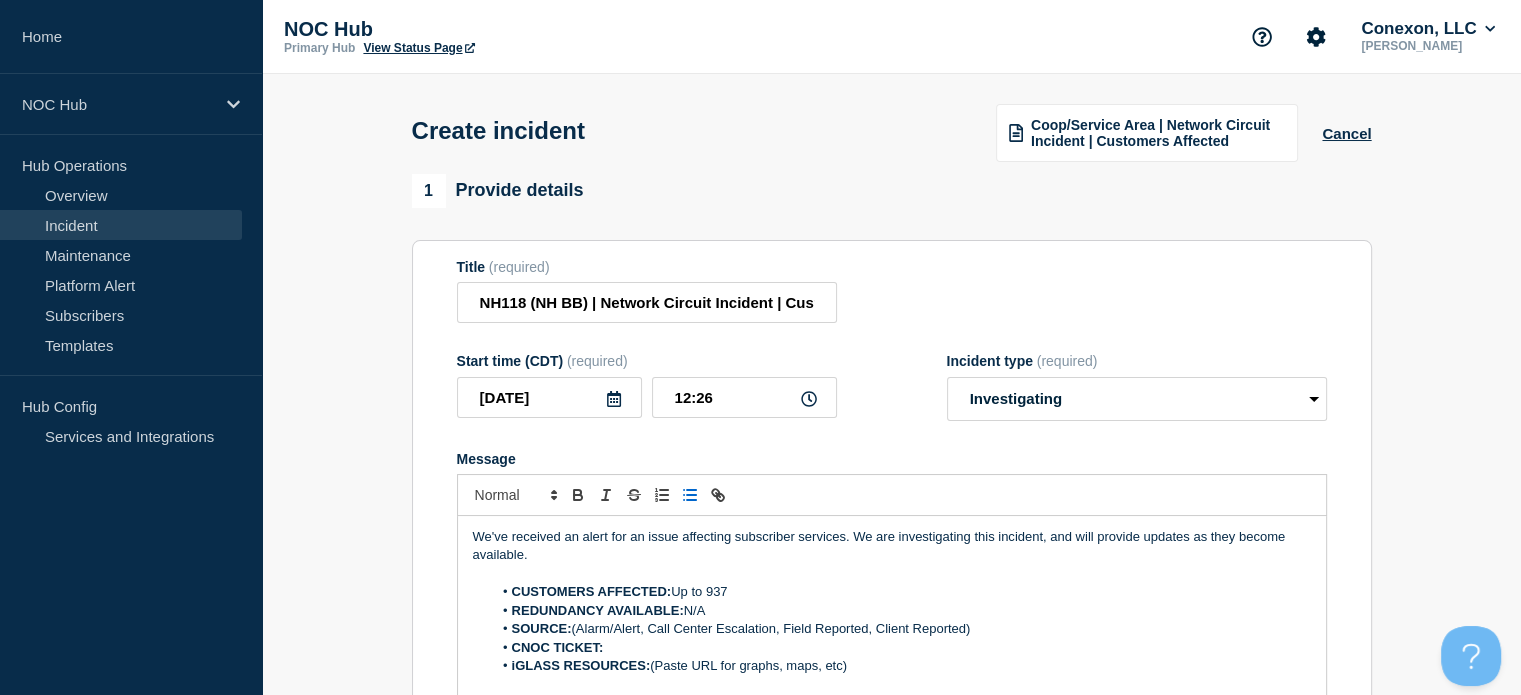 click on "SOURCE:  (Alarm/Alert, Call Center Escalation, Field Reported, Client Reported)" at bounding box center (901, 629) 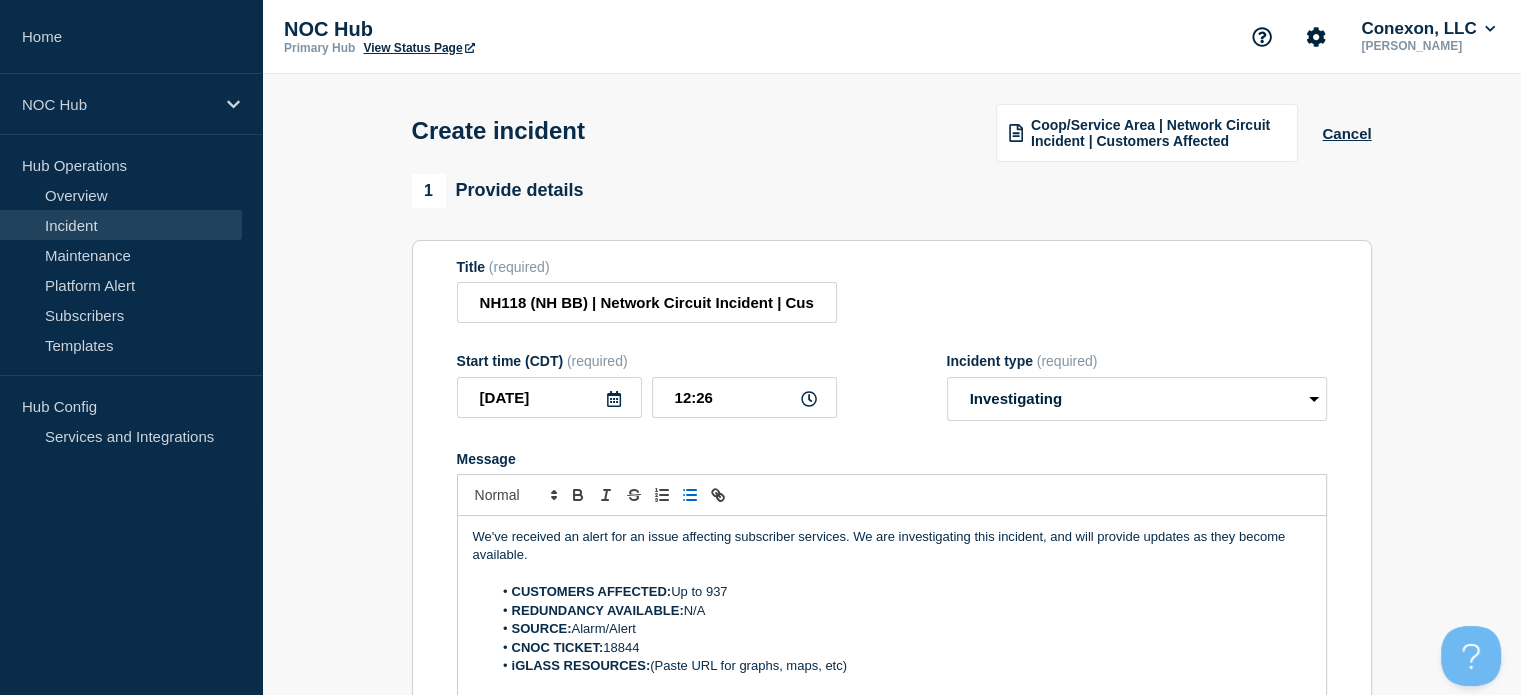 click on "iGLASS RESOURCES:  (Paste URL for graphs, maps, etc)" at bounding box center [901, 666] 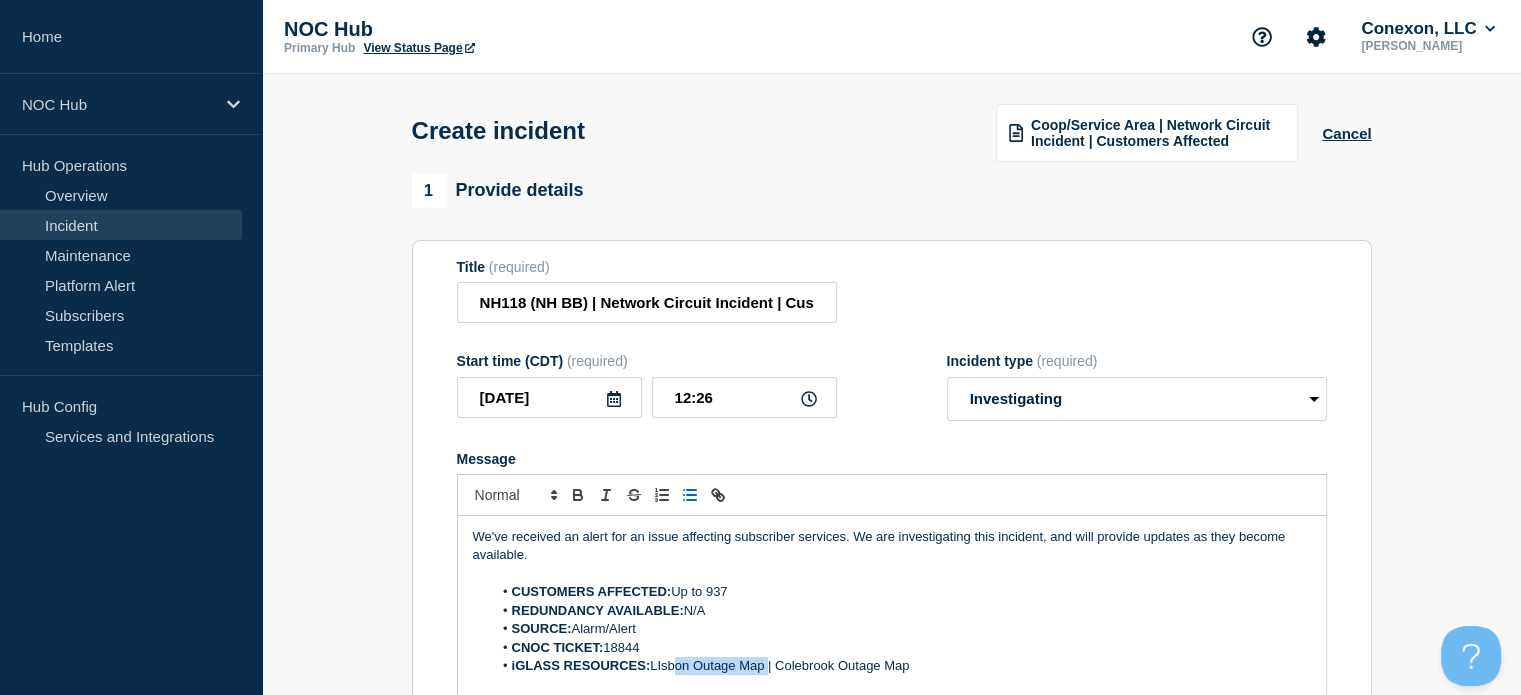 drag, startPoint x: 769, startPoint y: 673, endPoint x: 686, endPoint y: 664, distance: 83.48653 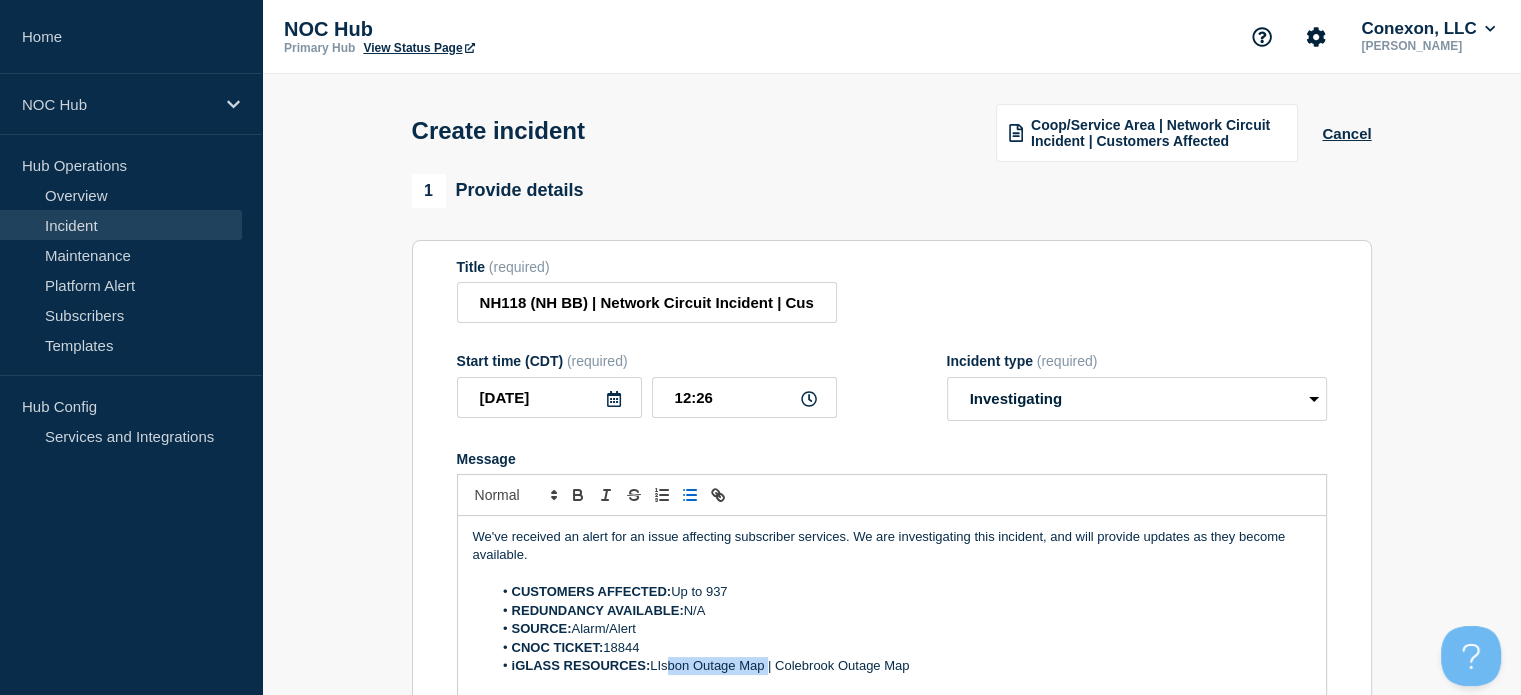 click on "iGLASS RESOURCES:  LIsbon Outage Map | Colebrook Outage Map" at bounding box center [901, 666] 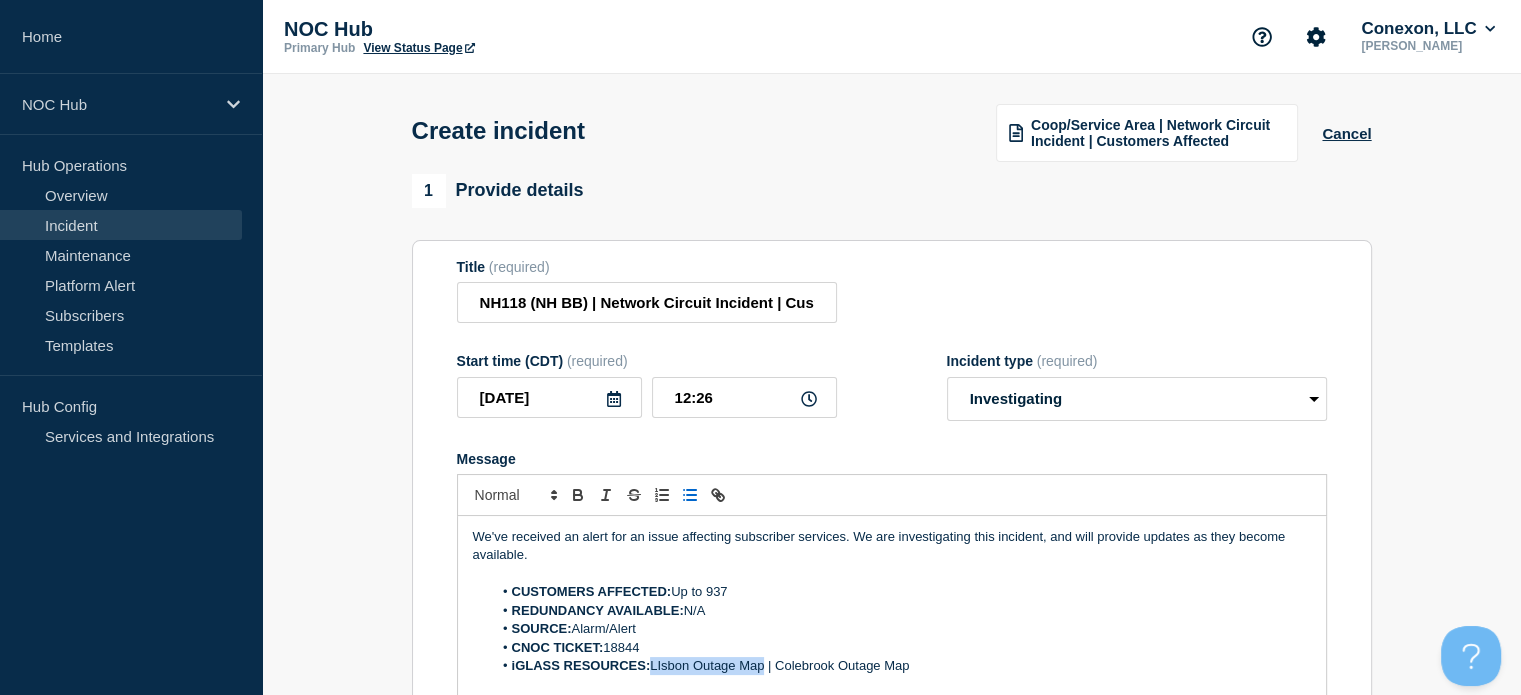 drag, startPoint x: 765, startPoint y: 670, endPoint x: 652, endPoint y: 664, distance: 113.15918 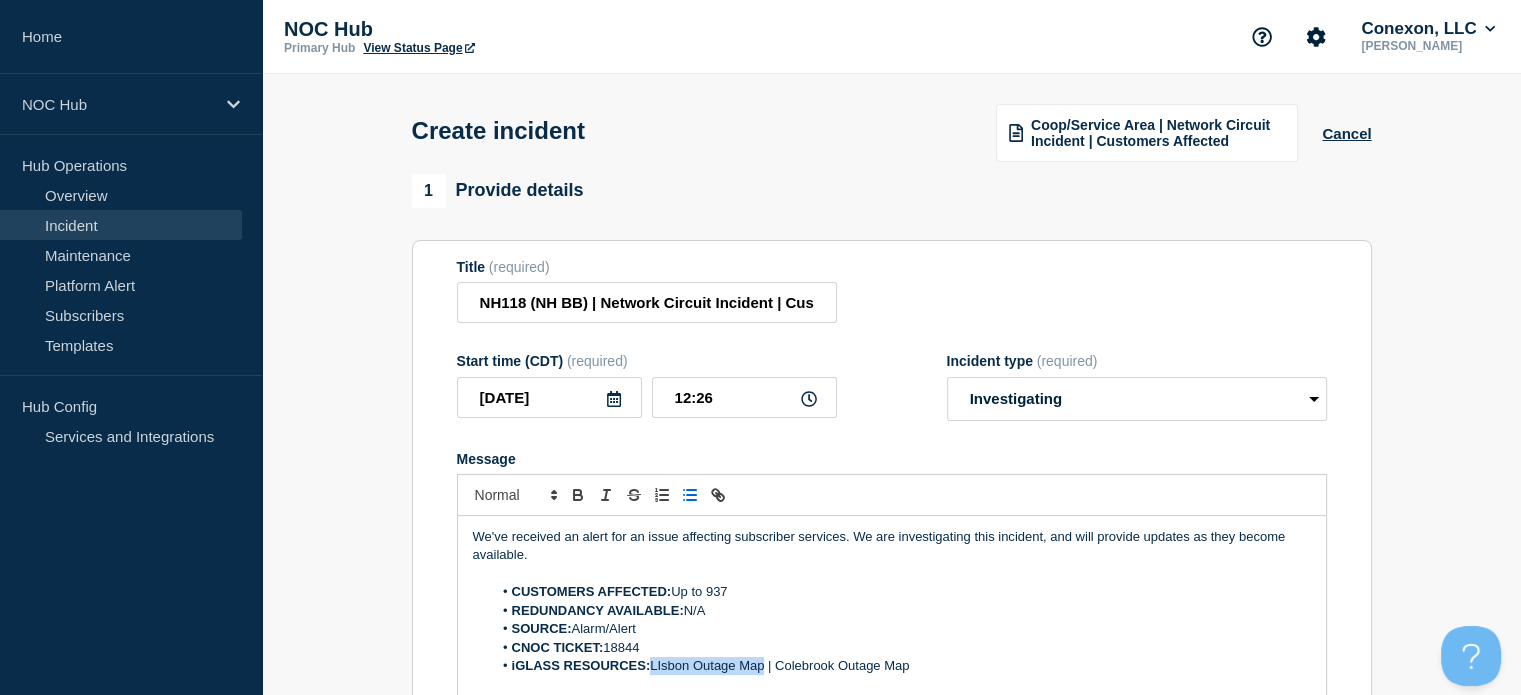 click on "iGLASS RESOURCES:  LIsbon Outage Map | Colebrook Outage Map" at bounding box center (901, 666) 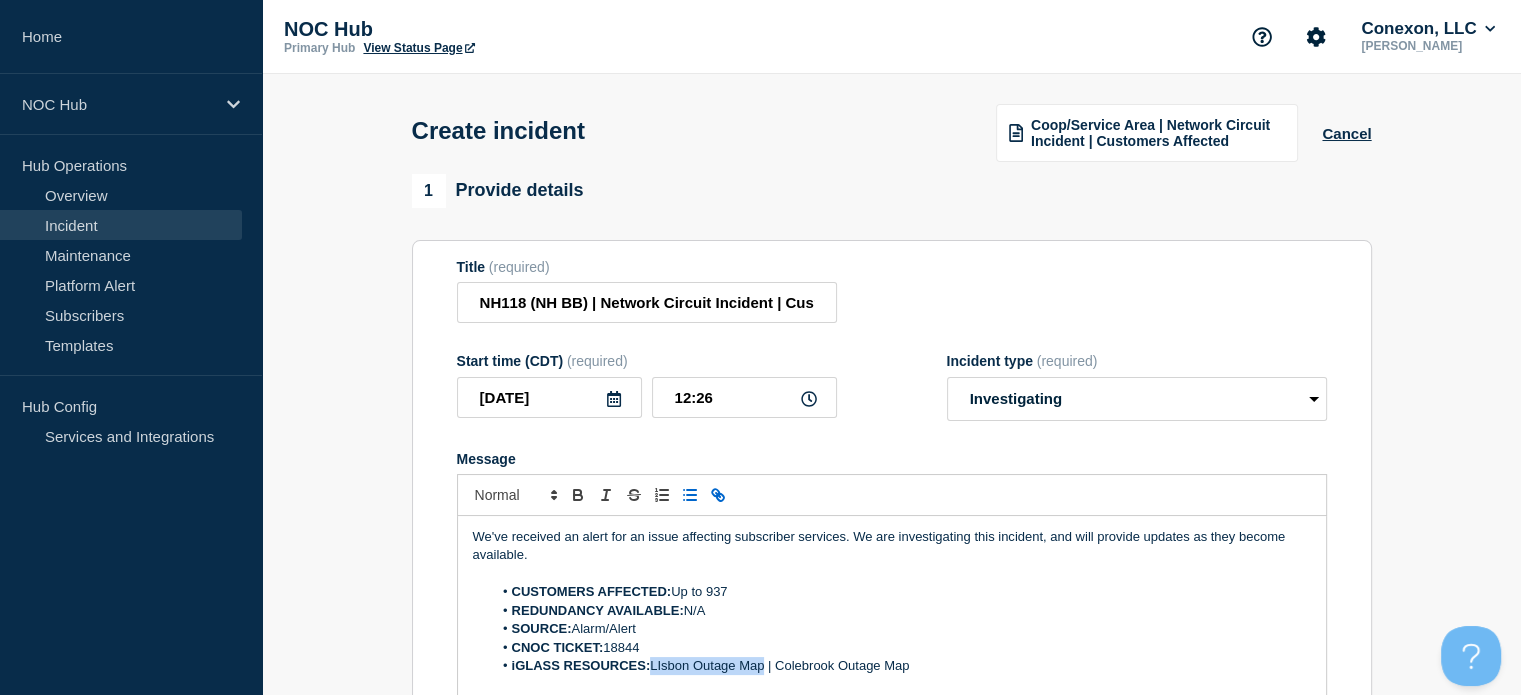 click 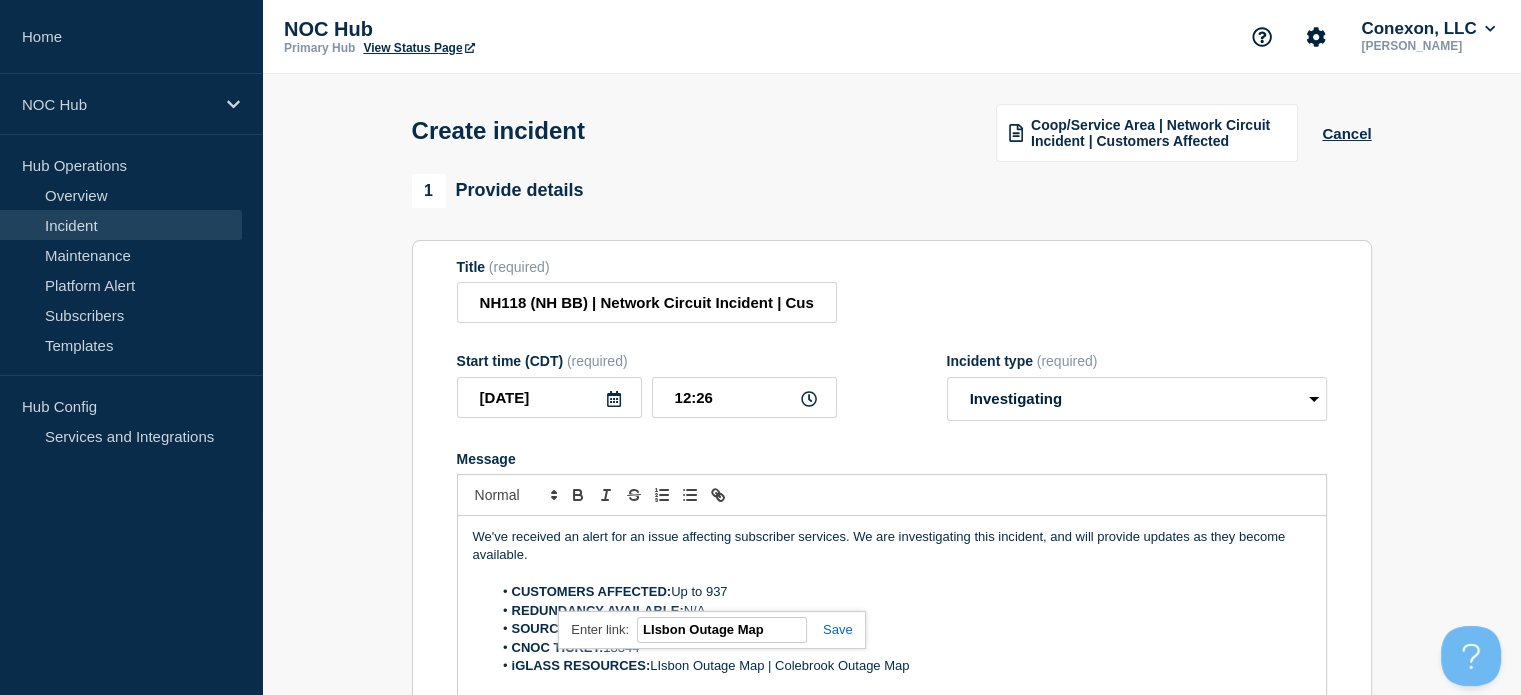 paste on "https://noc.iglass.net/jglass/maps/igo/conexon-connect/devices/smx__NH118%20(New%20Hampshire%20Broadband):Lisbon%20Sub%20Feeder%2011" 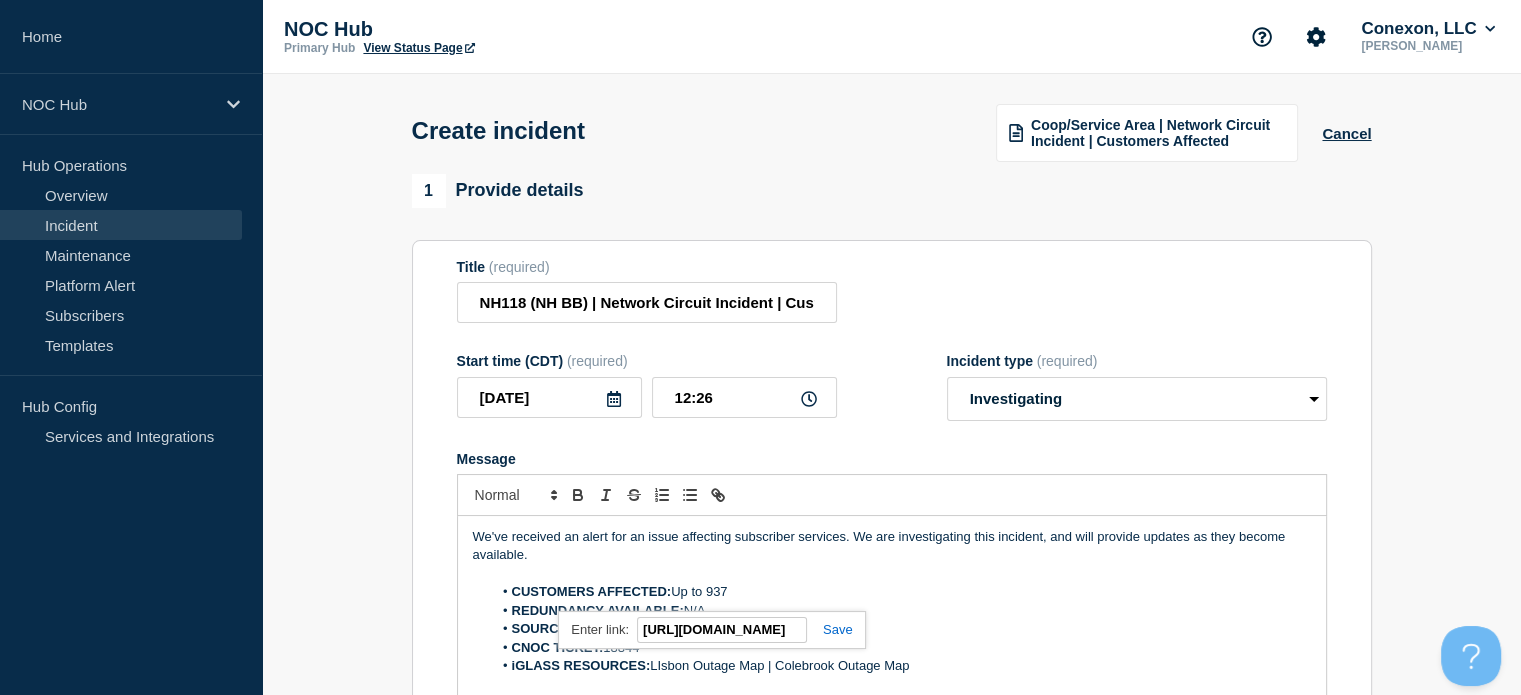 scroll, scrollTop: 0, scrollLeft: 773, axis: horizontal 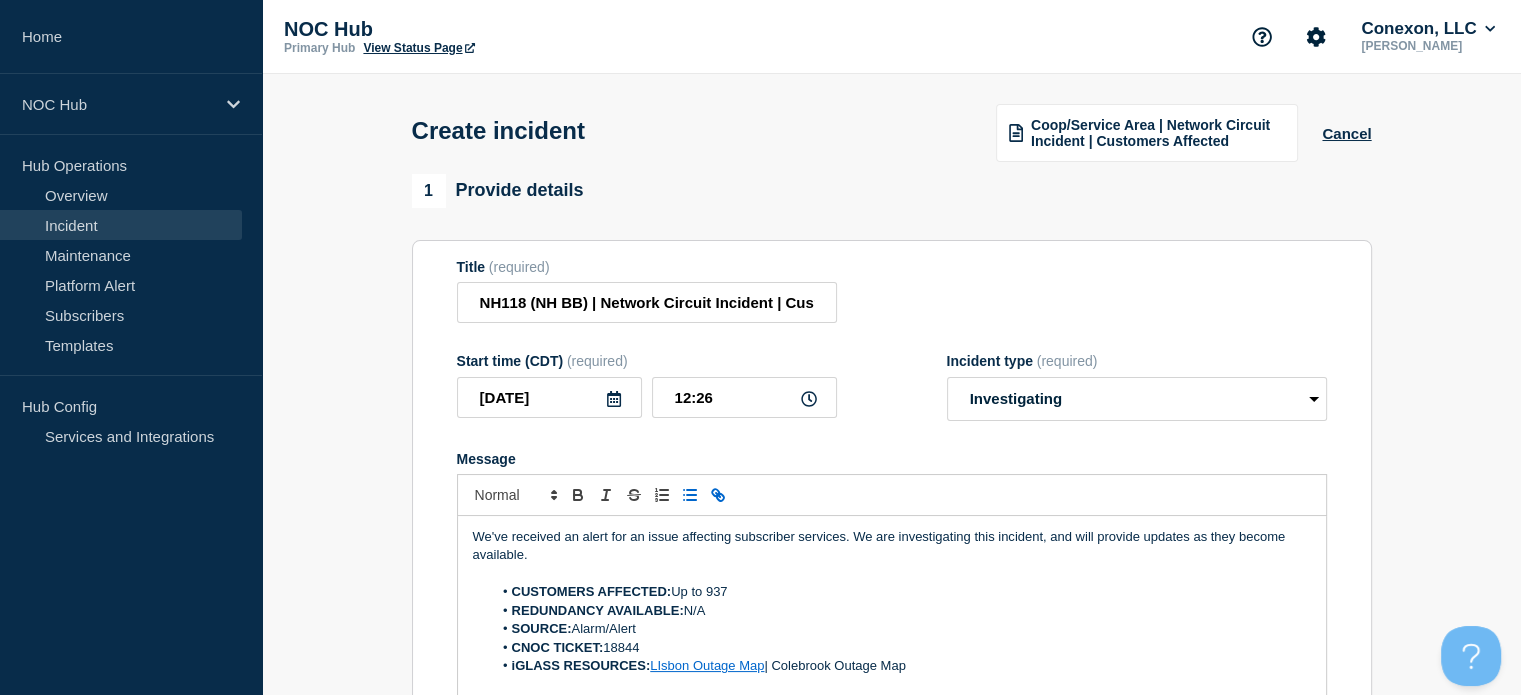 click on "CUSTOMERS AFFECTED:  Up to 937" at bounding box center (901, 592) 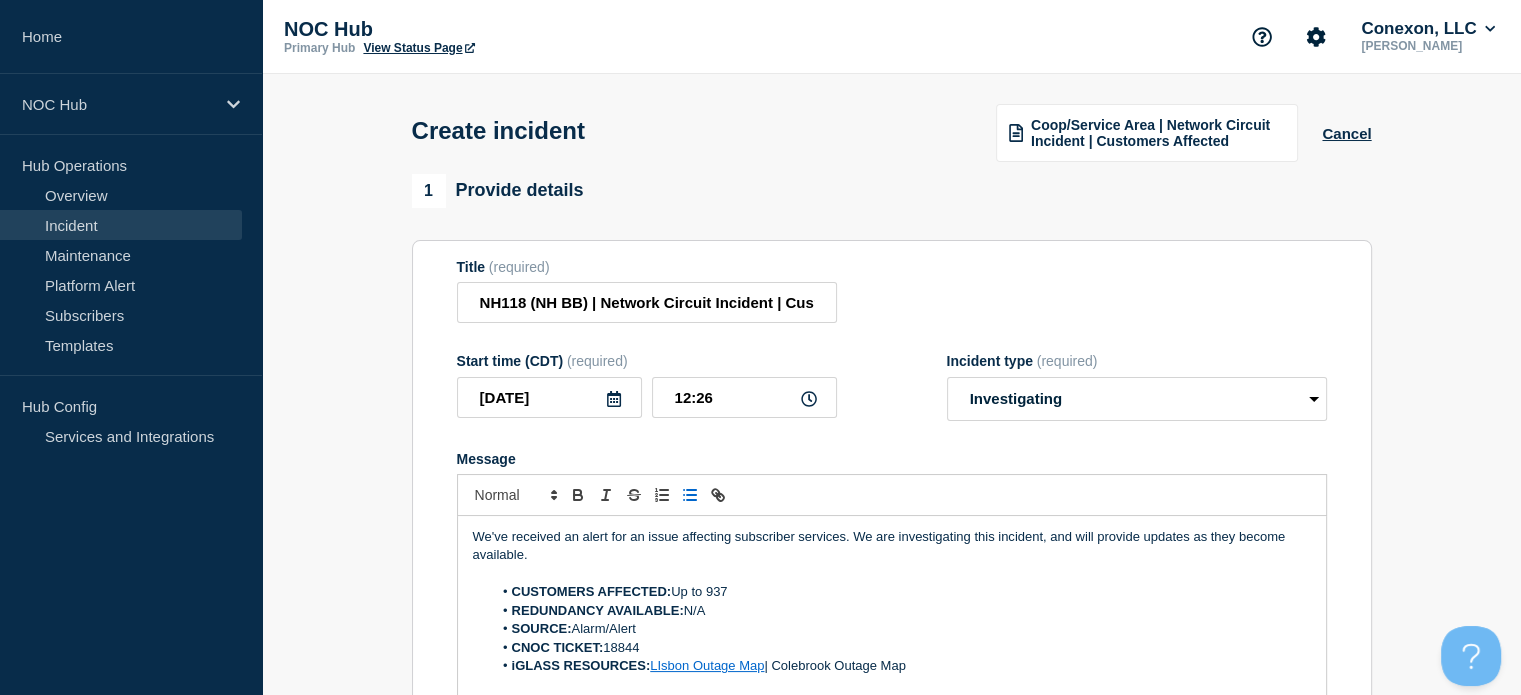 drag, startPoint x: 936, startPoint y: 671, endPoint x: 781, endPoint y: 667, distance: 155.0516 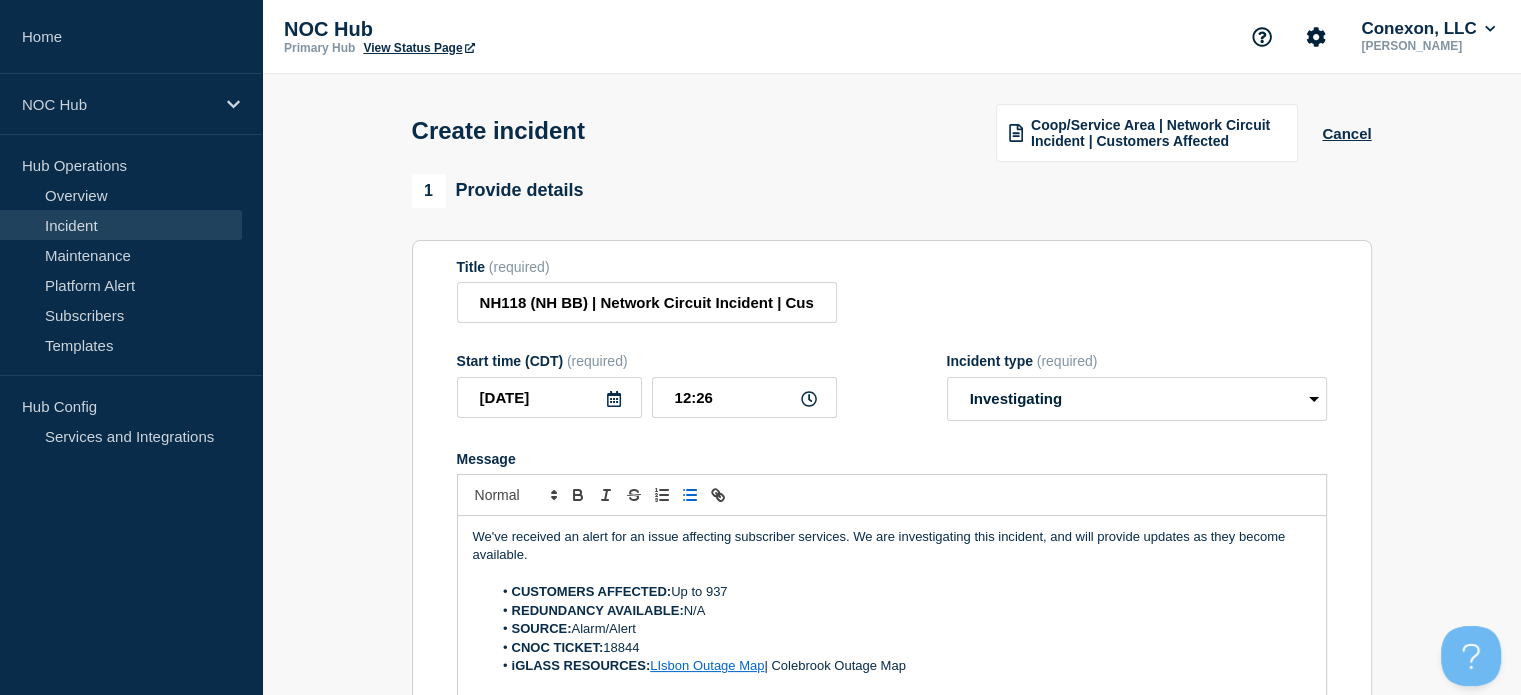 click on "iGLASS RESOURCES:  LIsbon Outage Map  | Colebrook Outage Map" at bounding box center (901, 666) 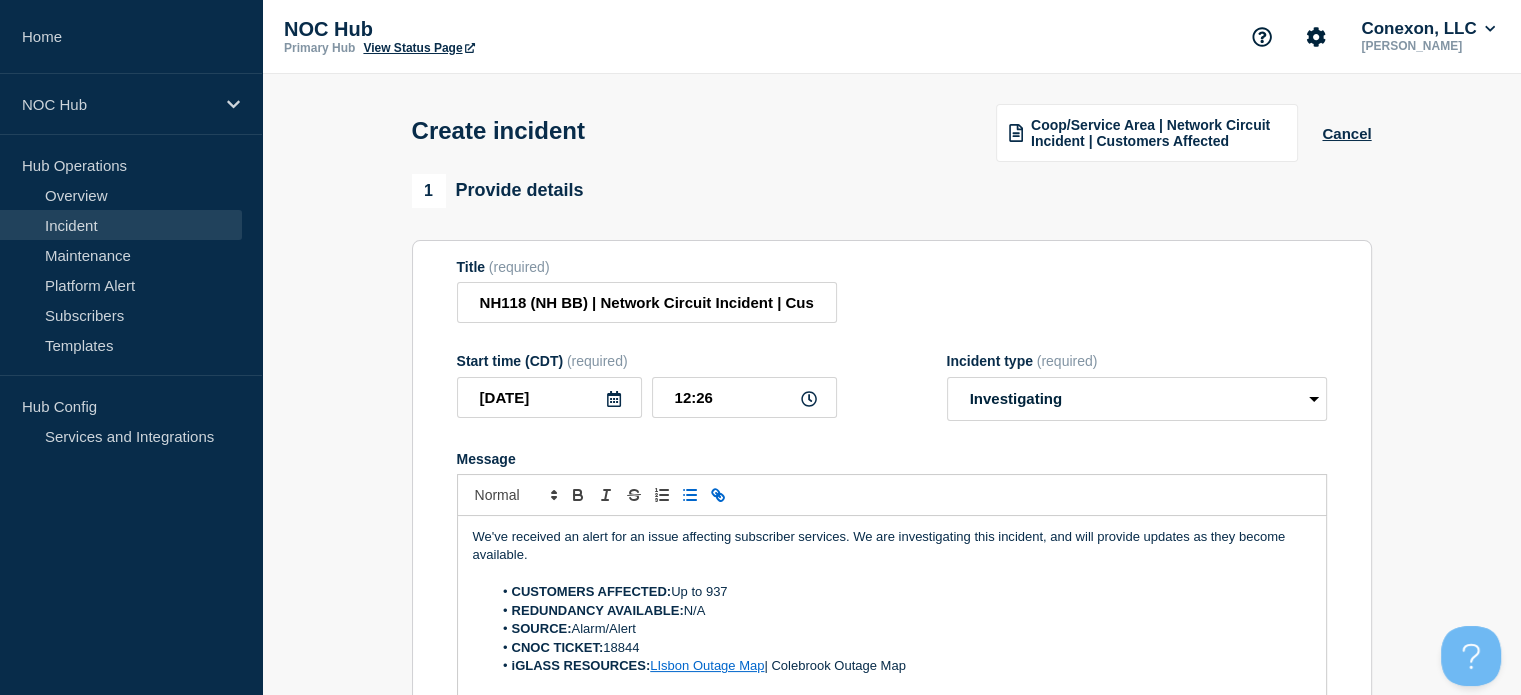 click 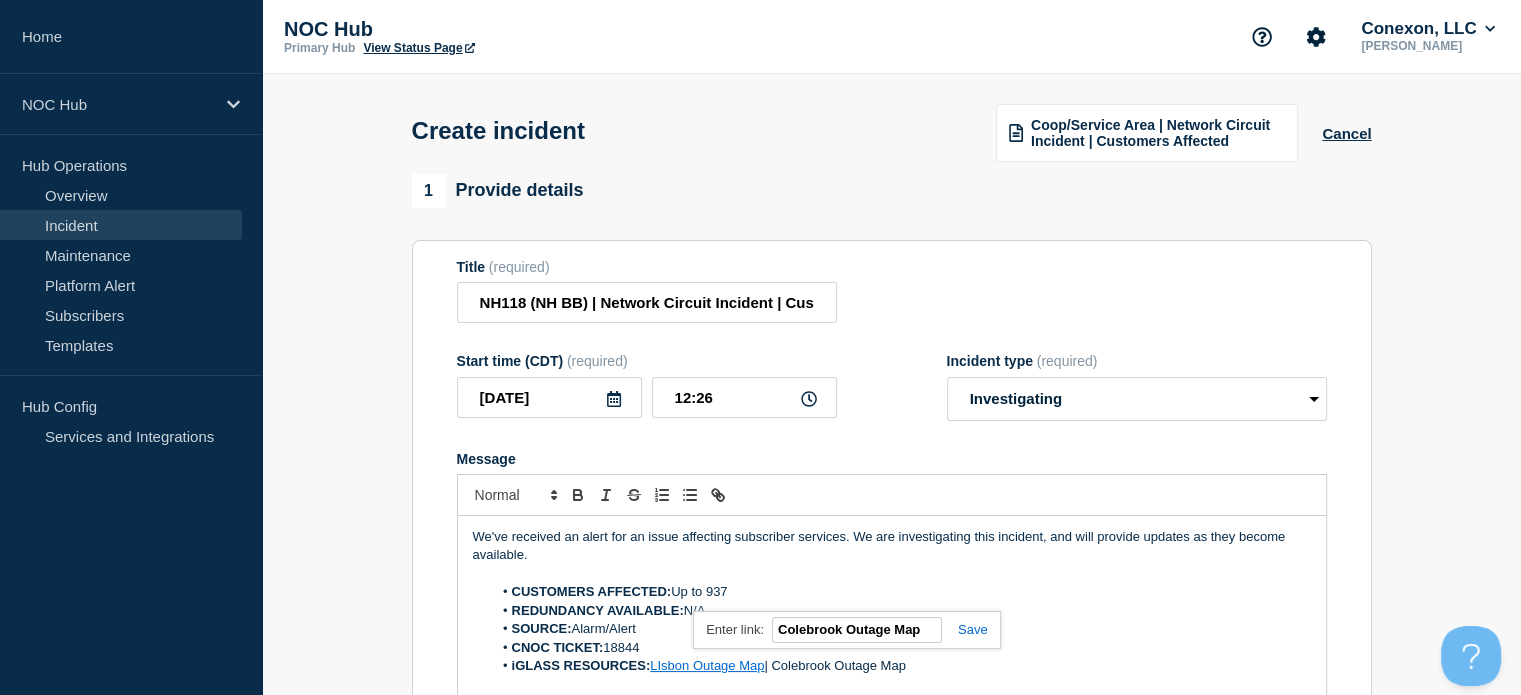 paste on "https://noc.iglass.net/jglass/maps/igo/conexon-connect/devices/smx__NH118%20(New%20Hampshire%20Broadband):Colebrook%20Sub%20Feeder%2012" 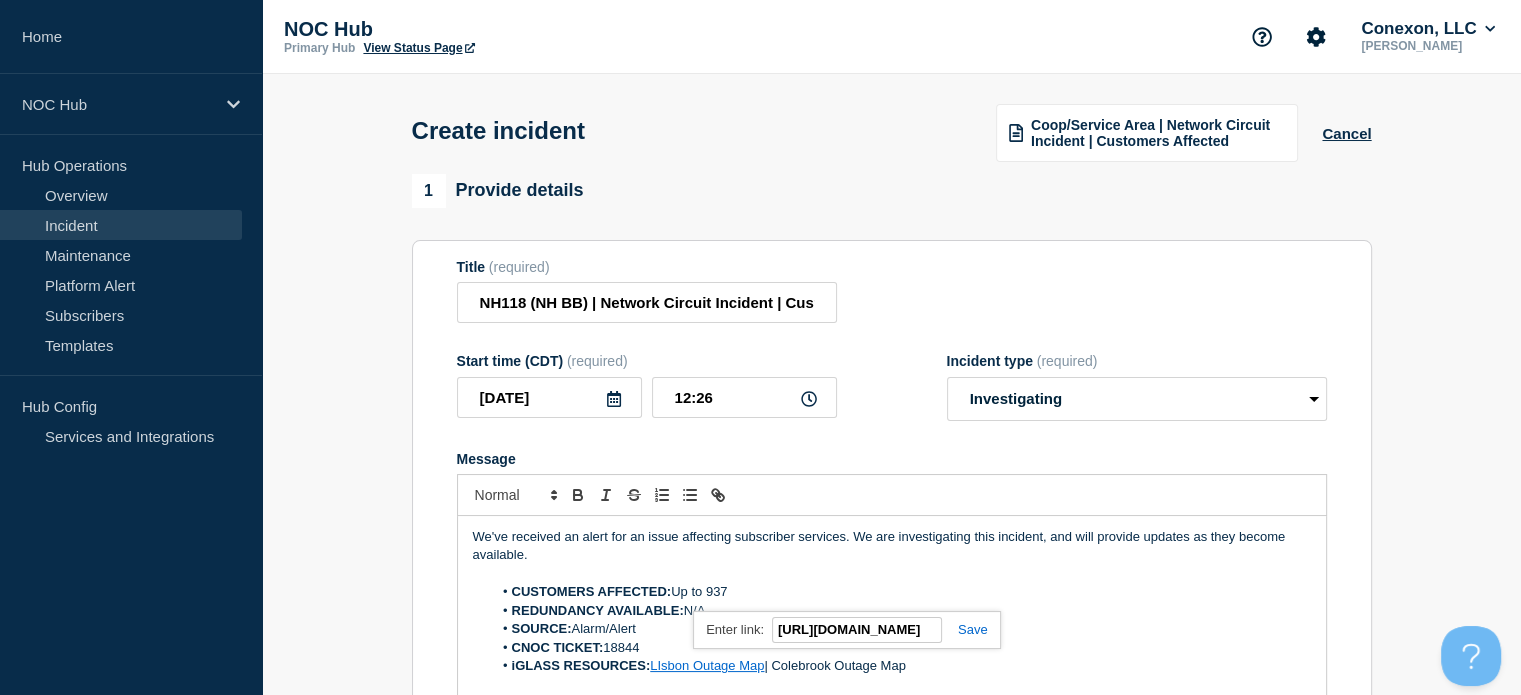 scroll, scrollTop: 0, scrollLeft: 796, axis: horizontal 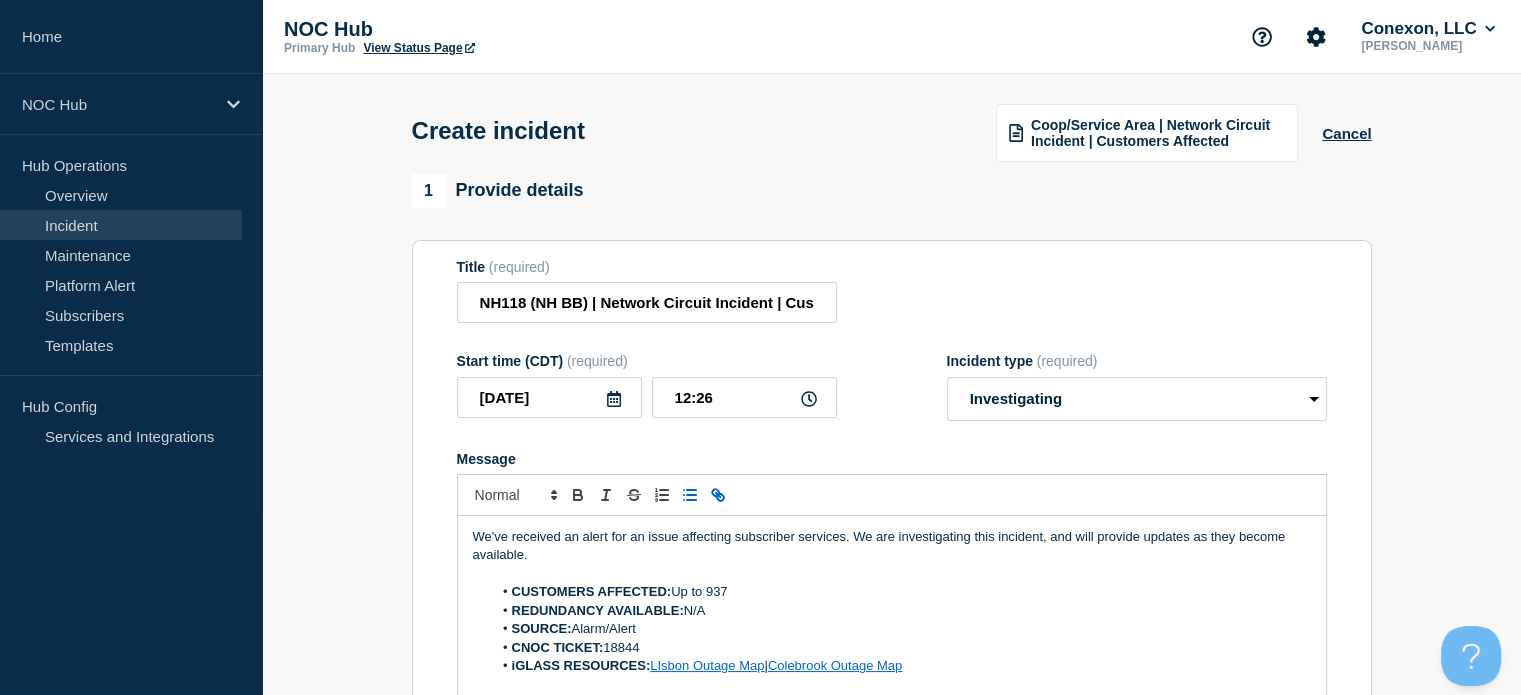 click on "CNOC TICKET:  18844" at bounding box center (901, 648) 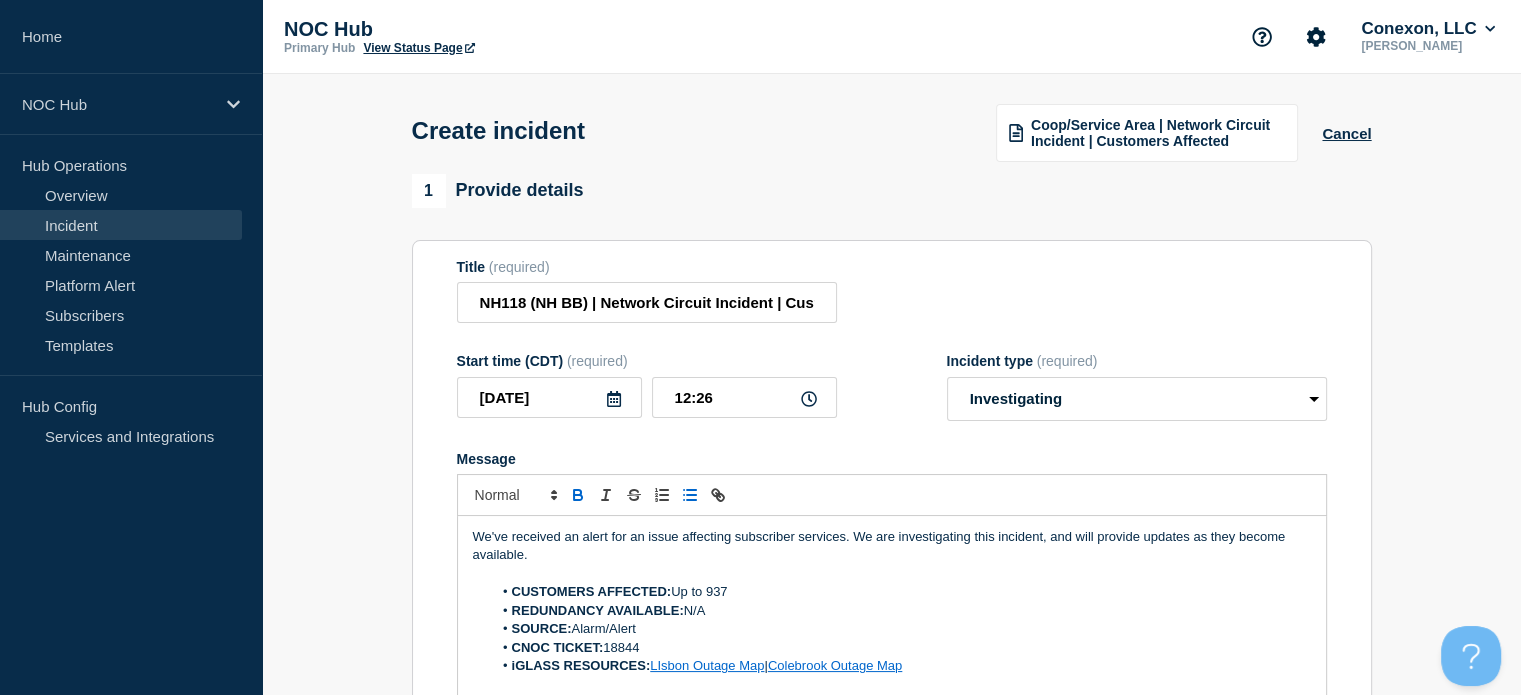 click on "SOURCE:  Alarm/Alert" at bounding box center [901, 629] 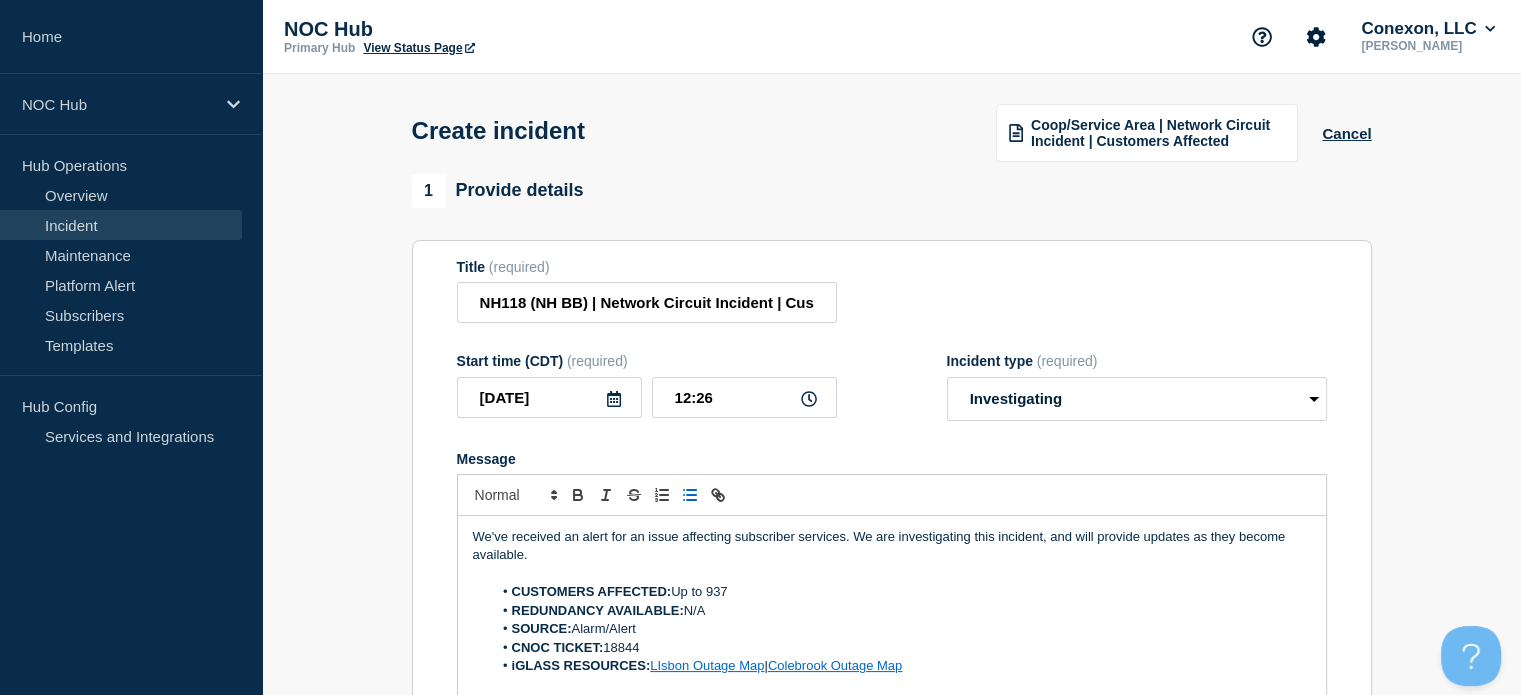 click on "CNOC TICKET:  18844" at bounding box center [901, 648] 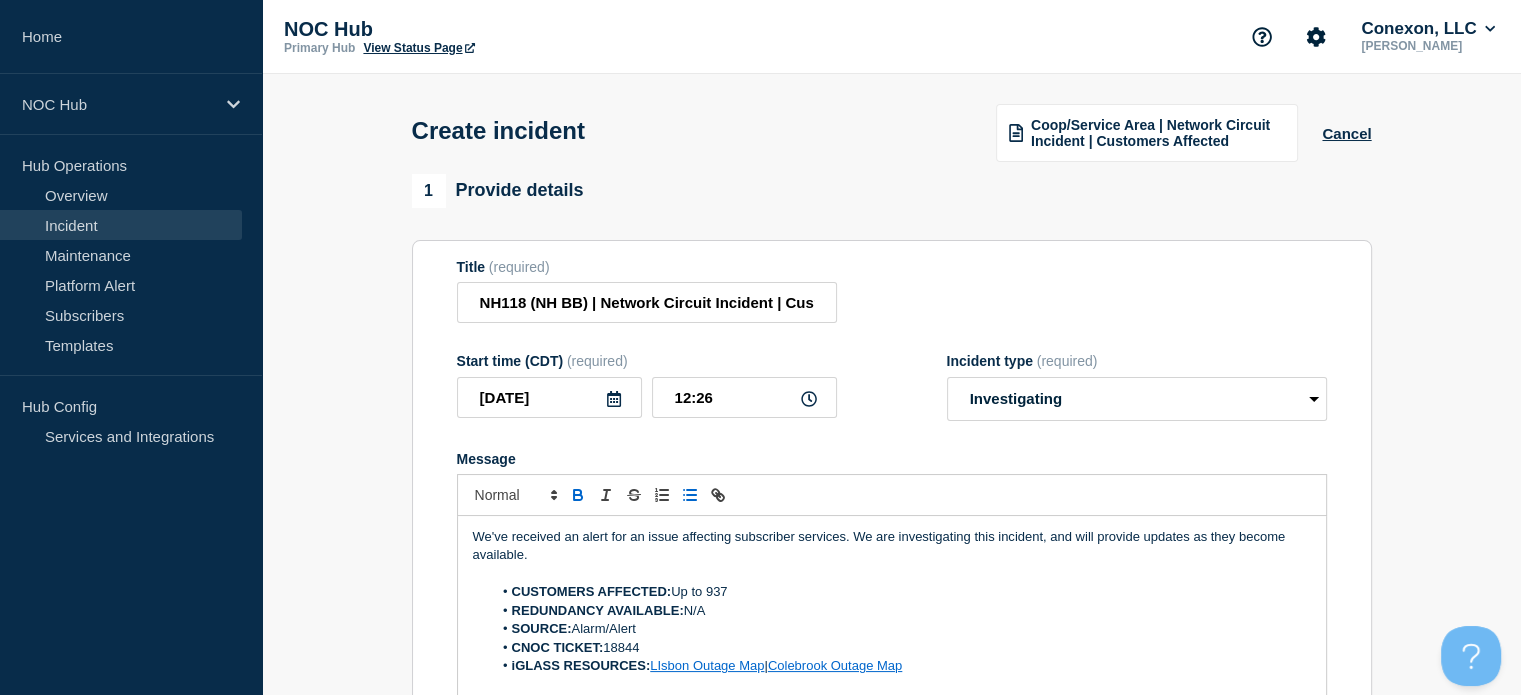 click on "iGLASS RESOURCES:  LIsbon Outage Map  |  Colebrook Outage Map" at bounding box center [901, 666] 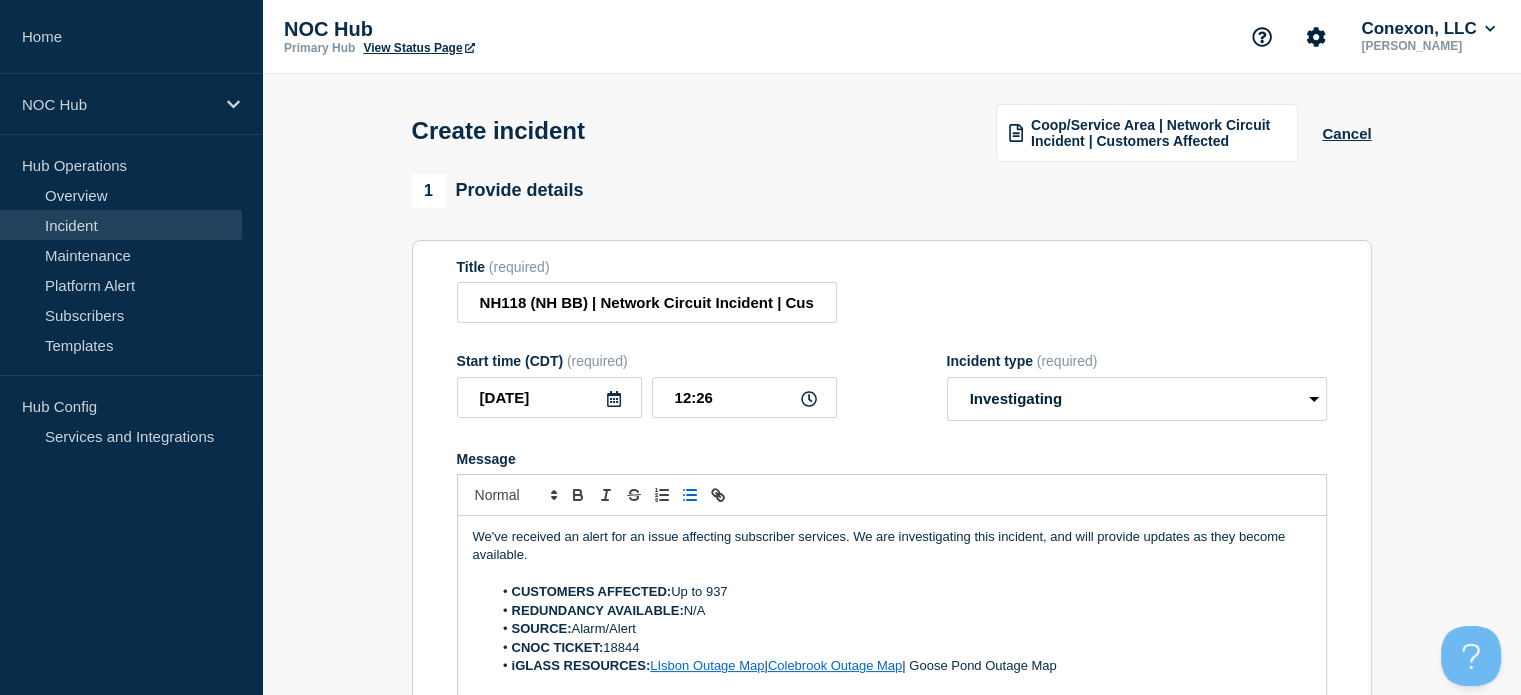drag, startPoint x: 1081, startPoint y: 663, endPoint x: 926, endPoint y: 663, distance: 155 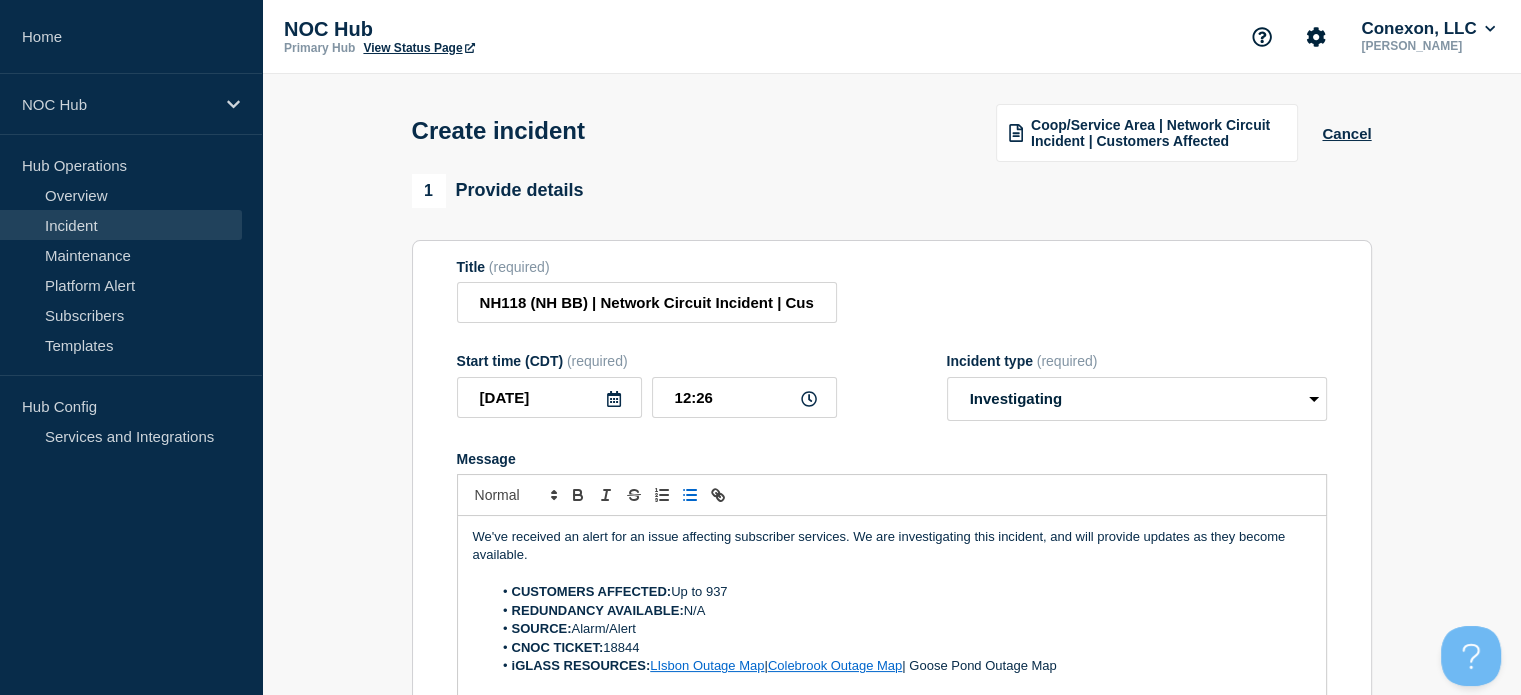 click on "iGLASS RESOURCES:  LIsbon Outage Map  |  Colebrook Outage Map  | Goose Pond Outage Map" at bounding box center (901, 666) 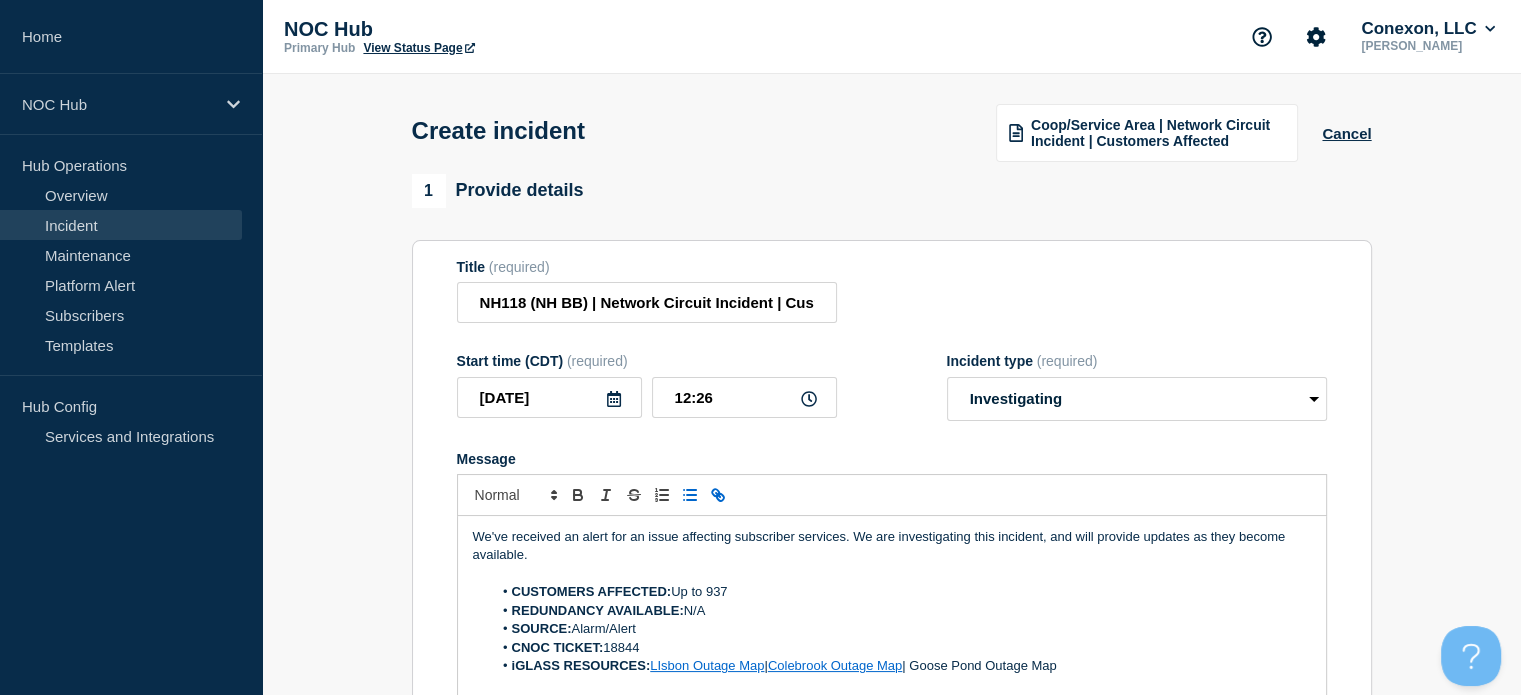 click 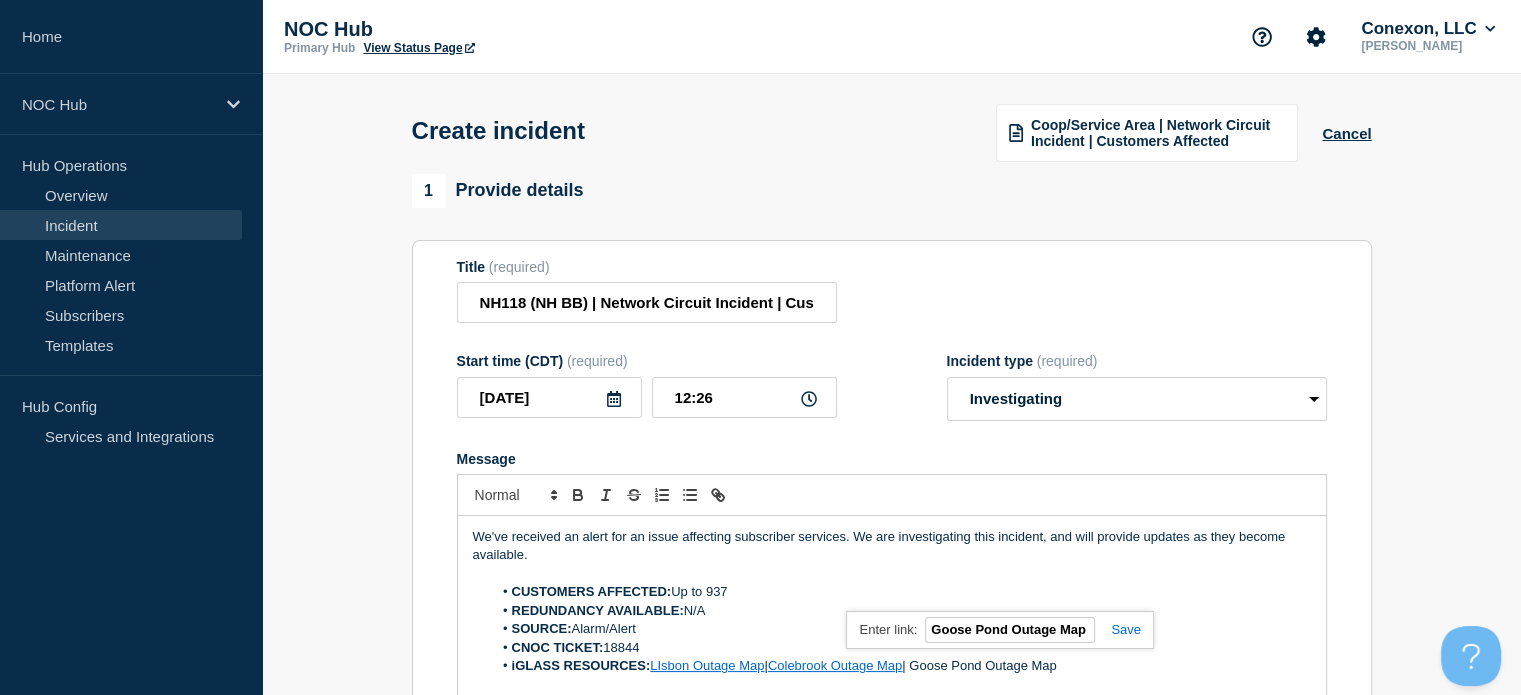 paste on "https://noc.iglass.net/jglass/maps/igo/conexon-connect/devices/smx__NH118%20(New%20Hampshire%20Broadband):Goose%20Pond%20MP%20Feeder%2011l" 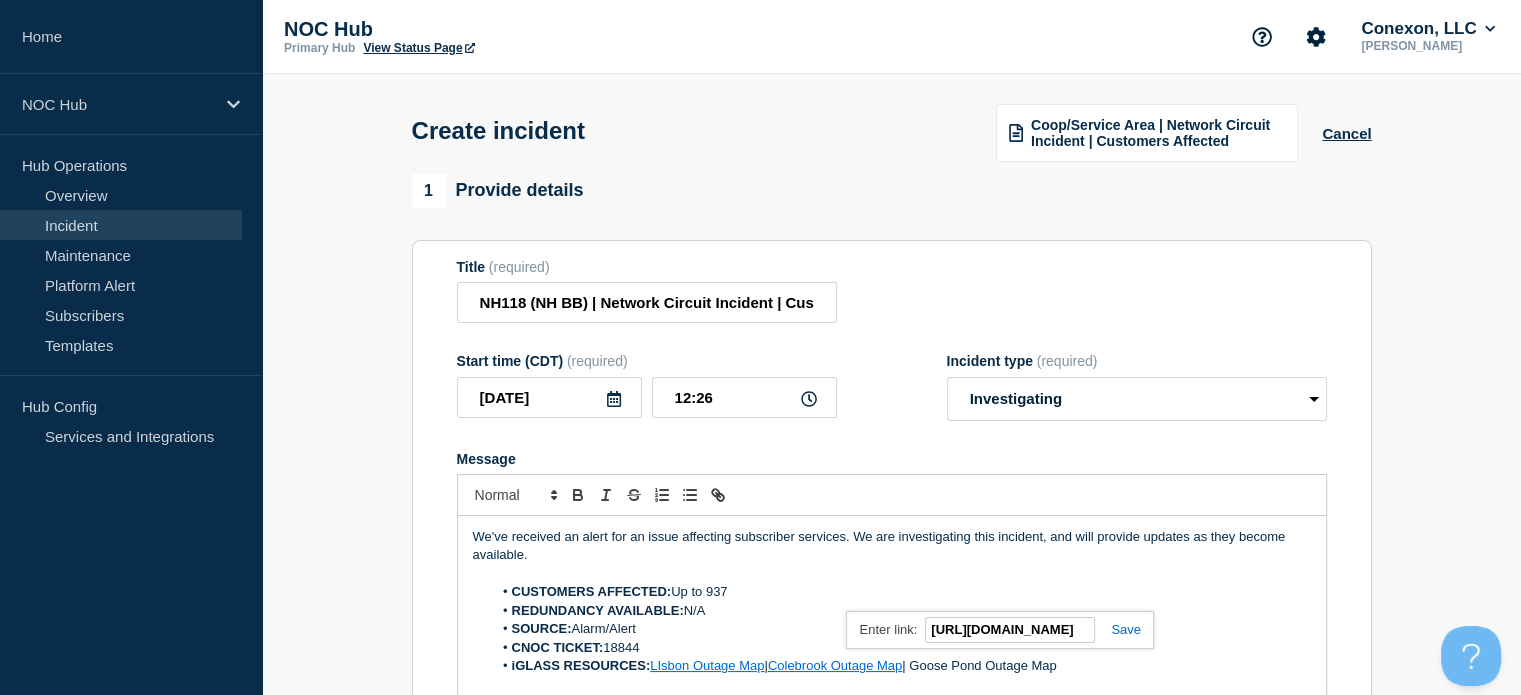 scroll, scrollTop: 0, scrollLeft: 829, axis: horizontal 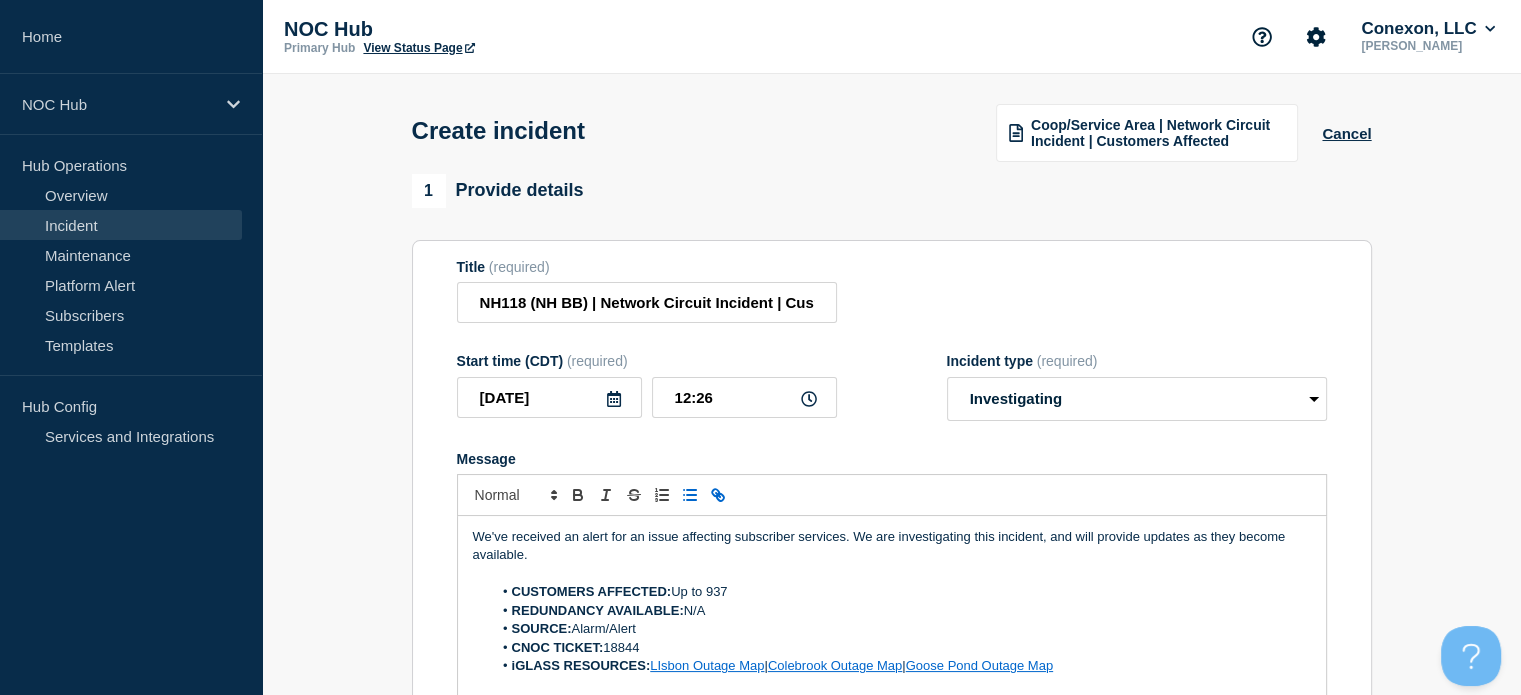 click on "REDUNDANCY AVAILABLE:  N/A" at bounding box center (901, 611) 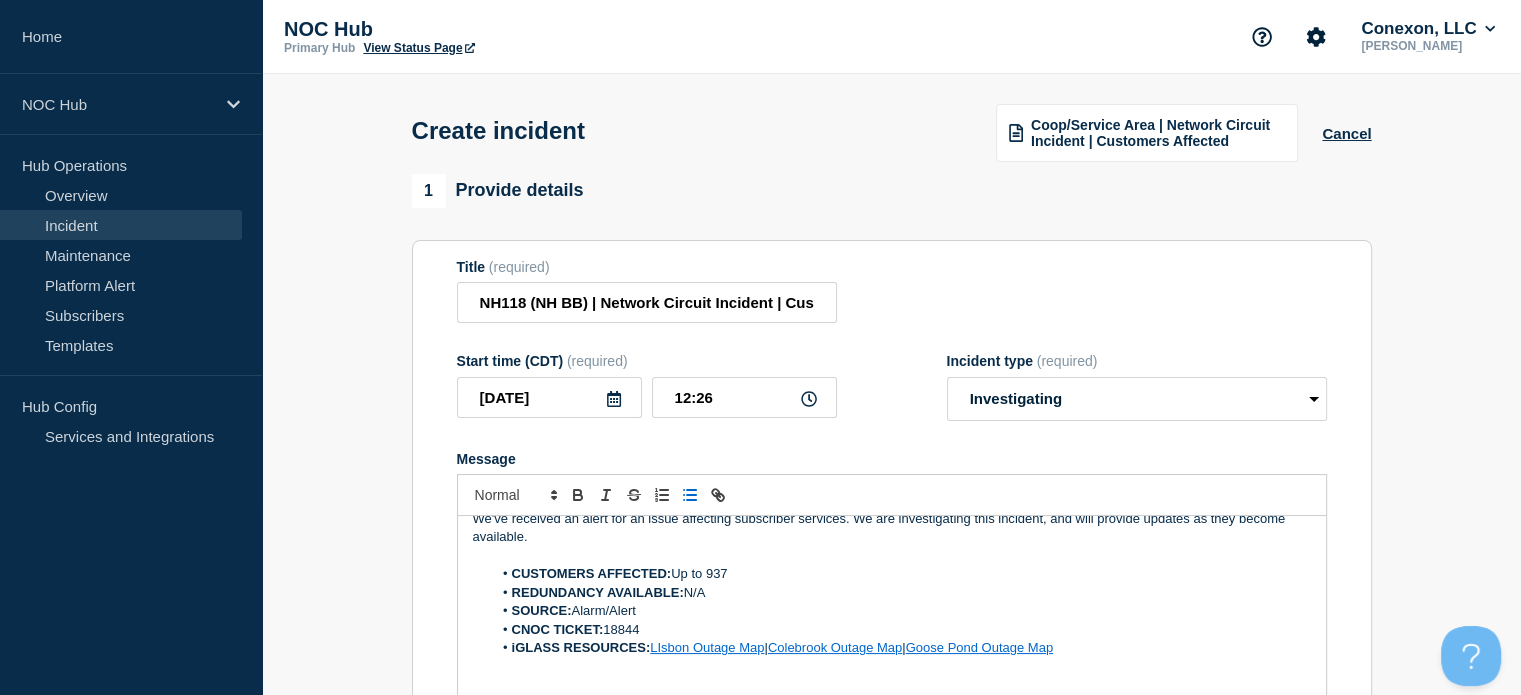 scroll, scrollTop: 24, scrollLeft: 0, axis: vertical 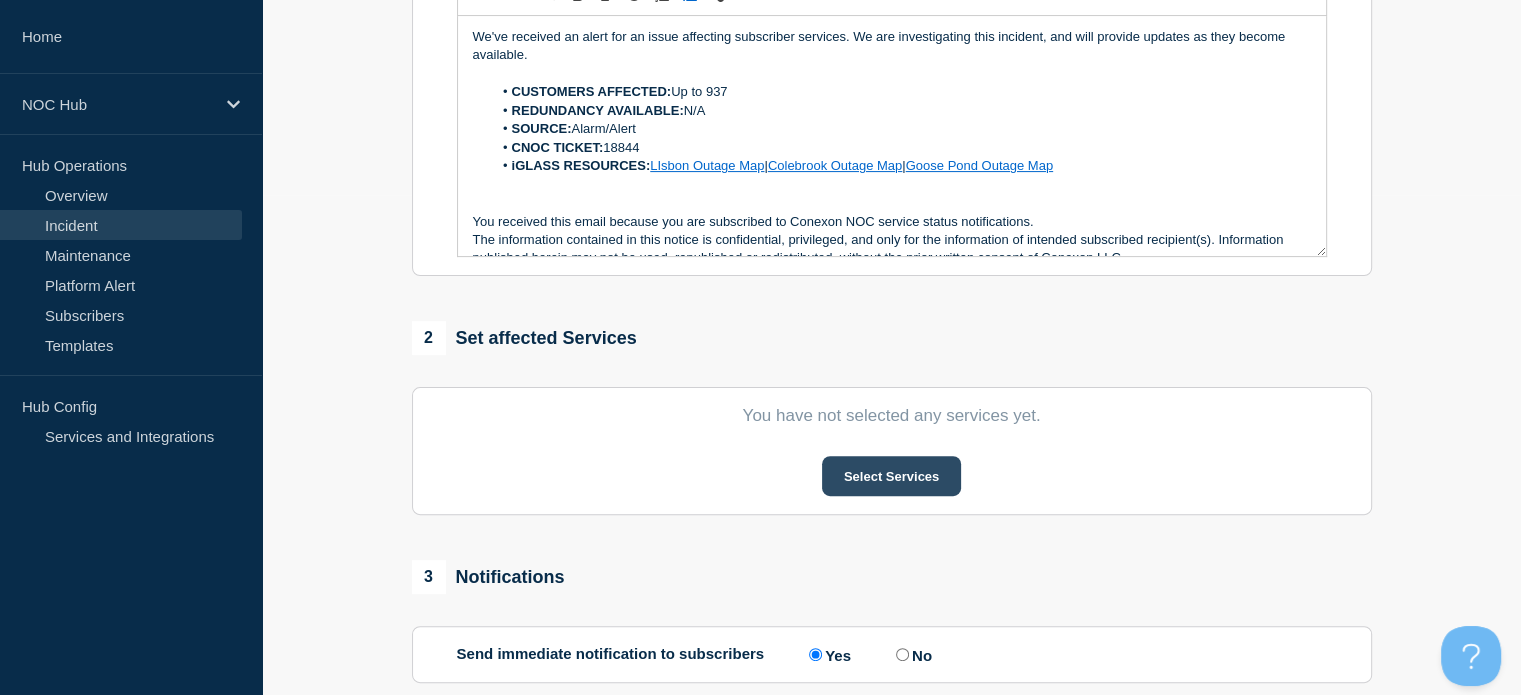 click on "Select Services" at bounding box center (891, 476) 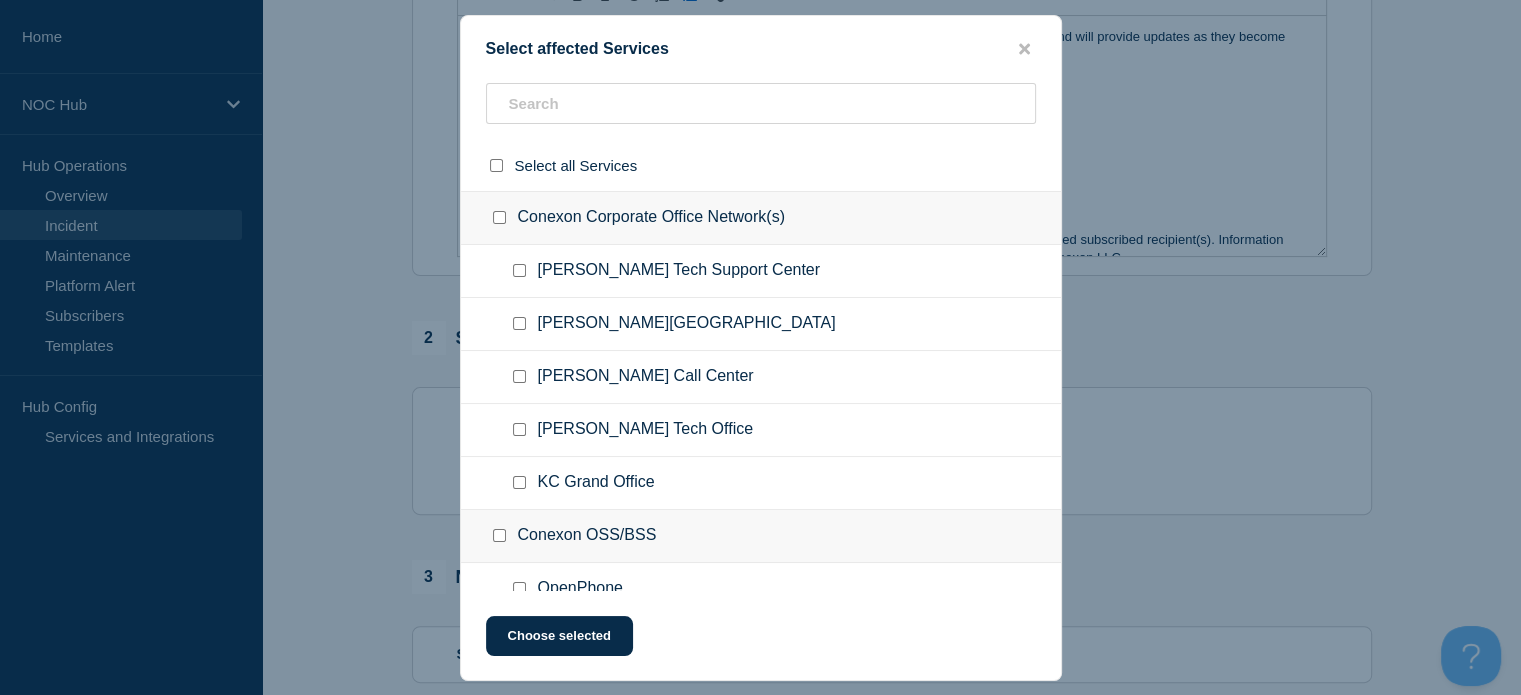 type 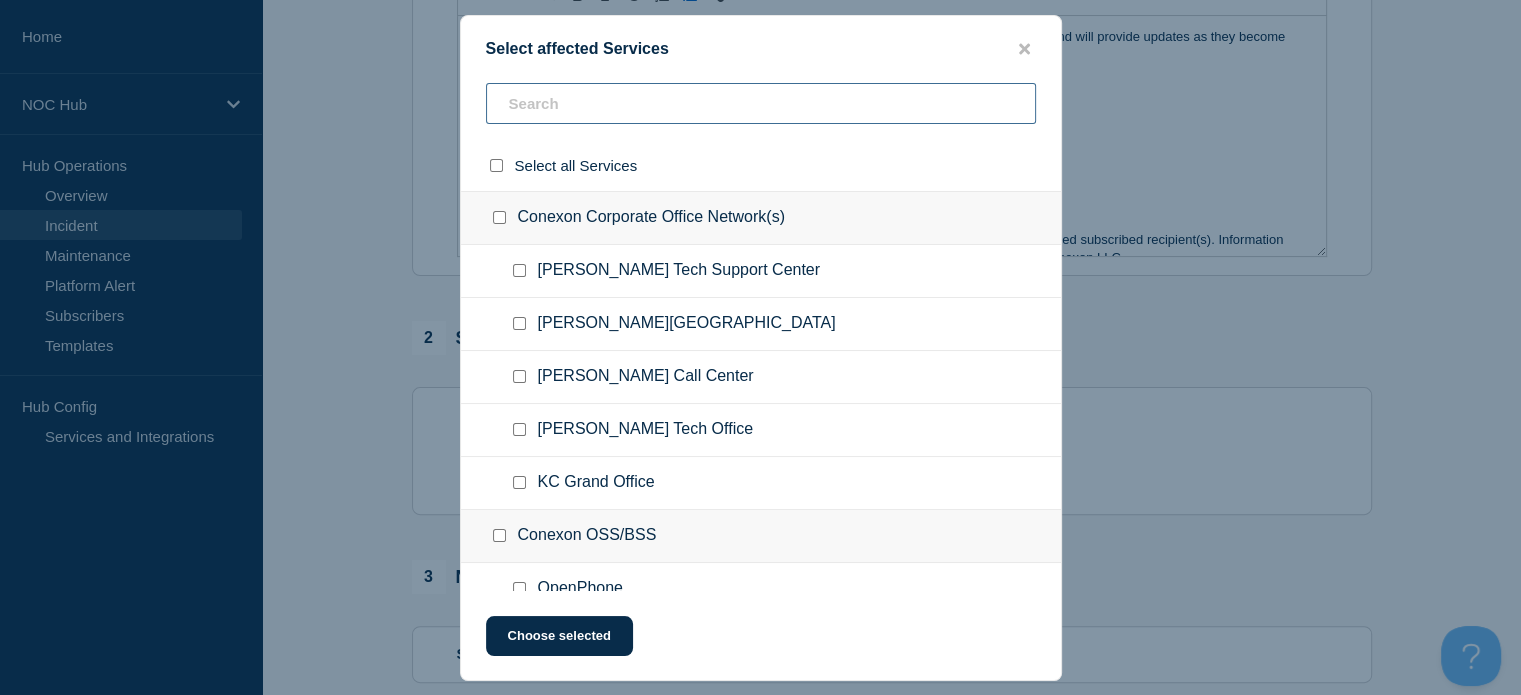 click at bounding box center [761, 103] 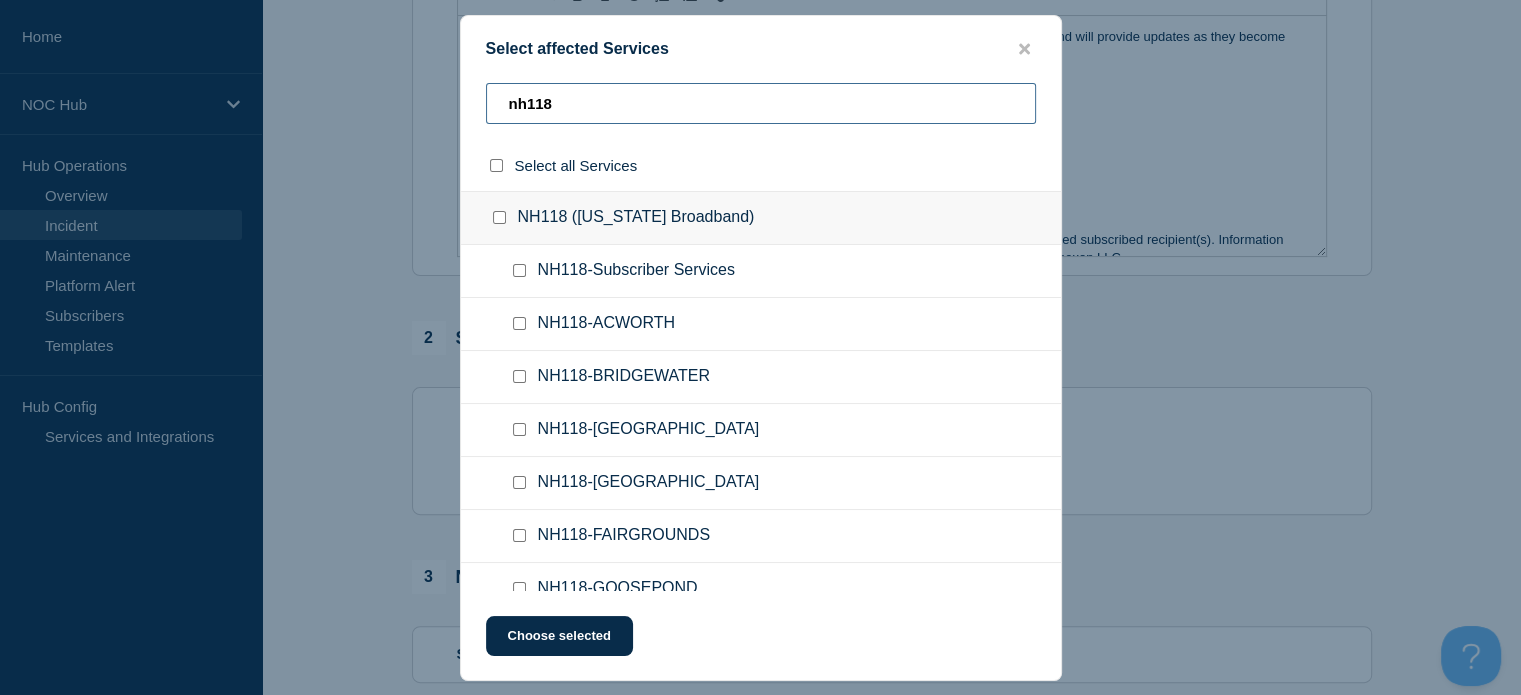 type on "nh118" 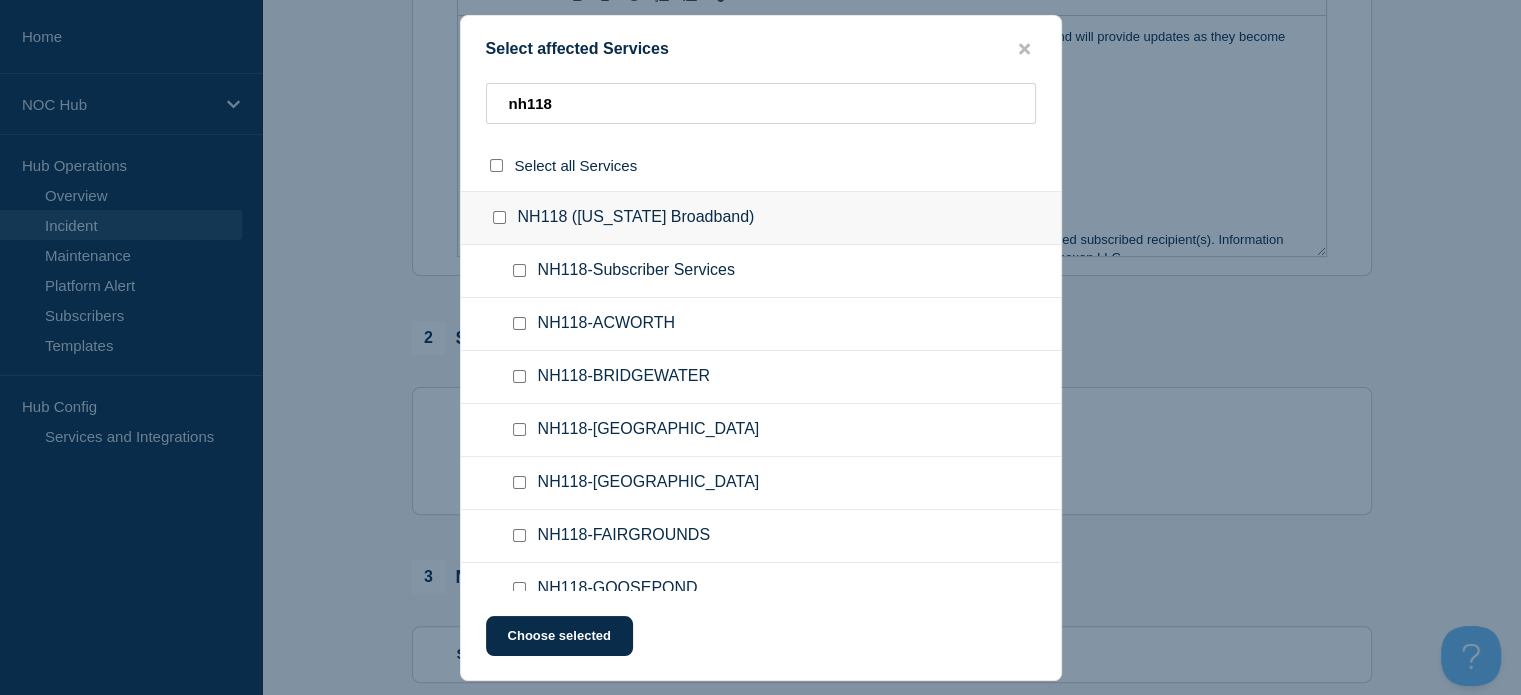 click at bounding box center (523, 271) 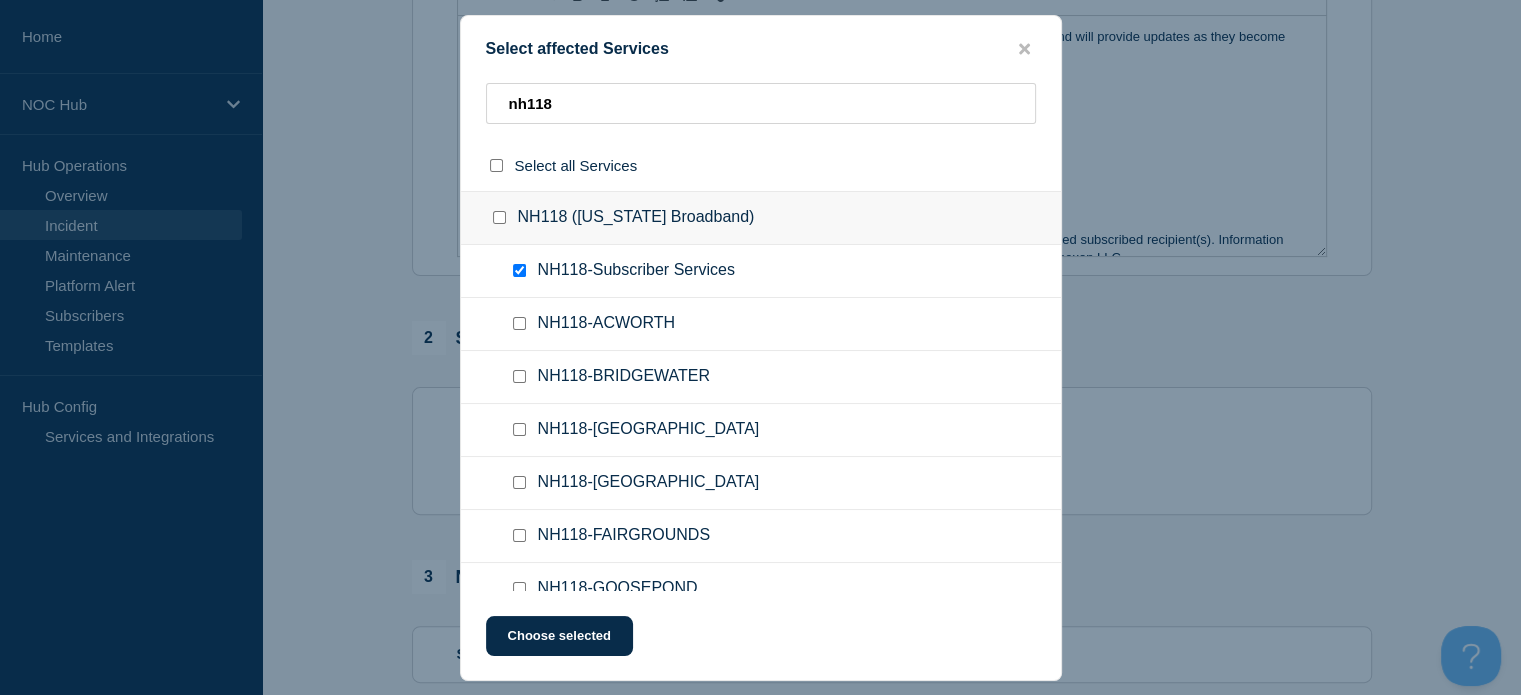 click at bounding box center (519, 429) 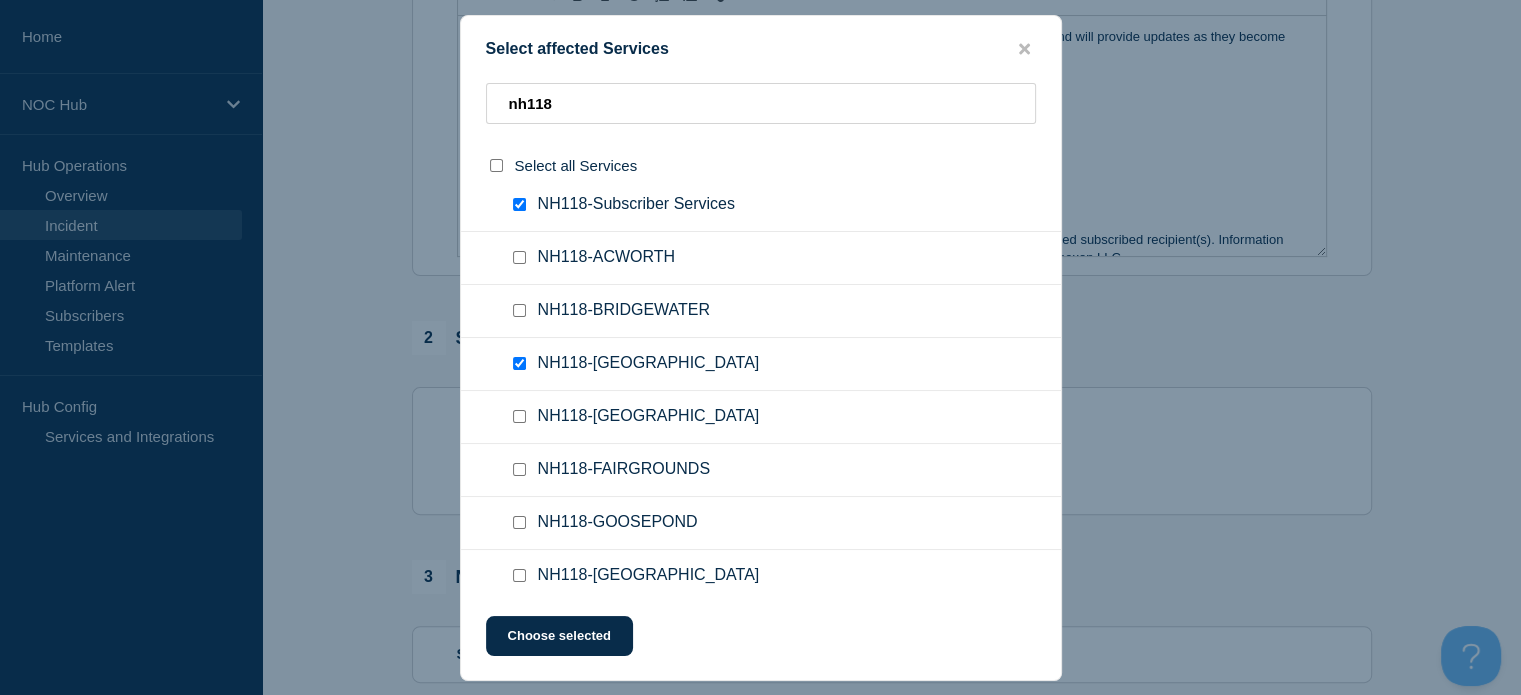 scroll, scrollTop: 100, scrollLeft: 0, axis: vertical 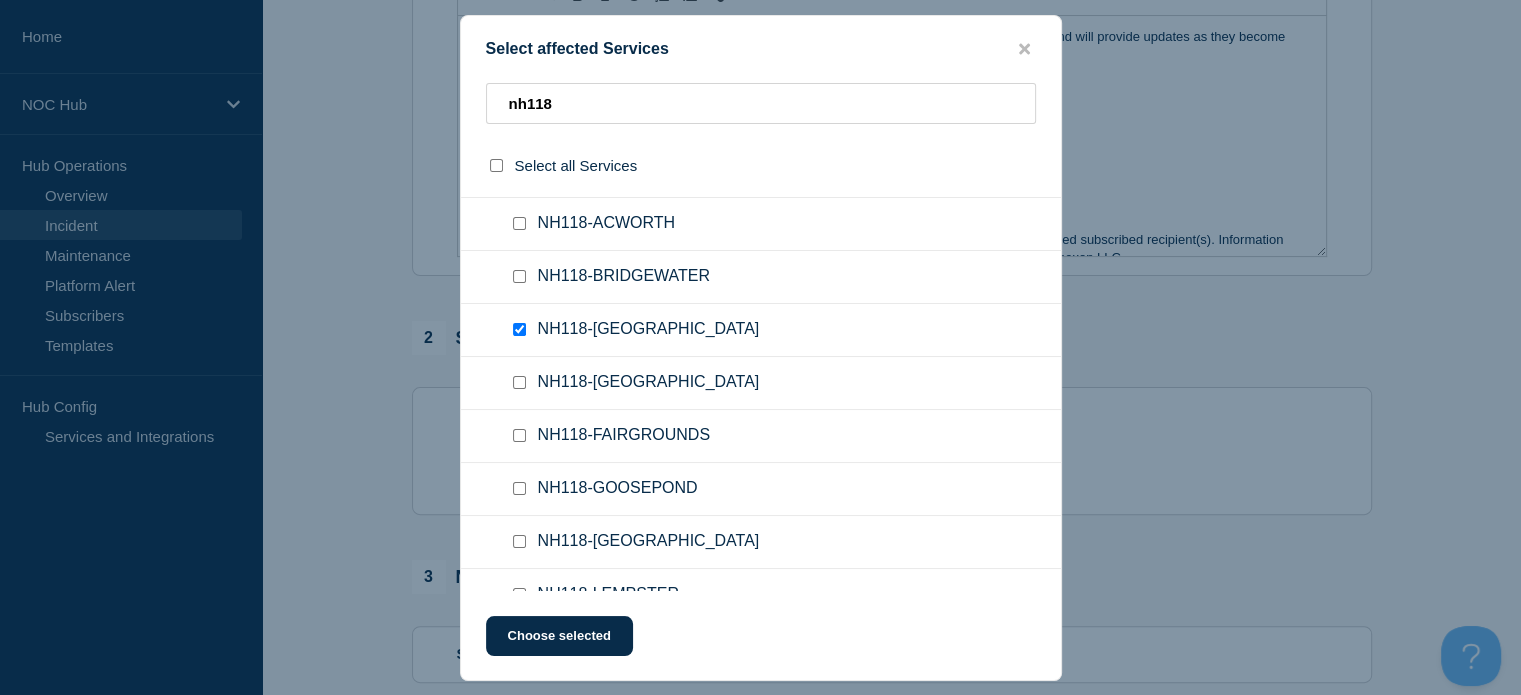 click at bounding box center [519, 488] 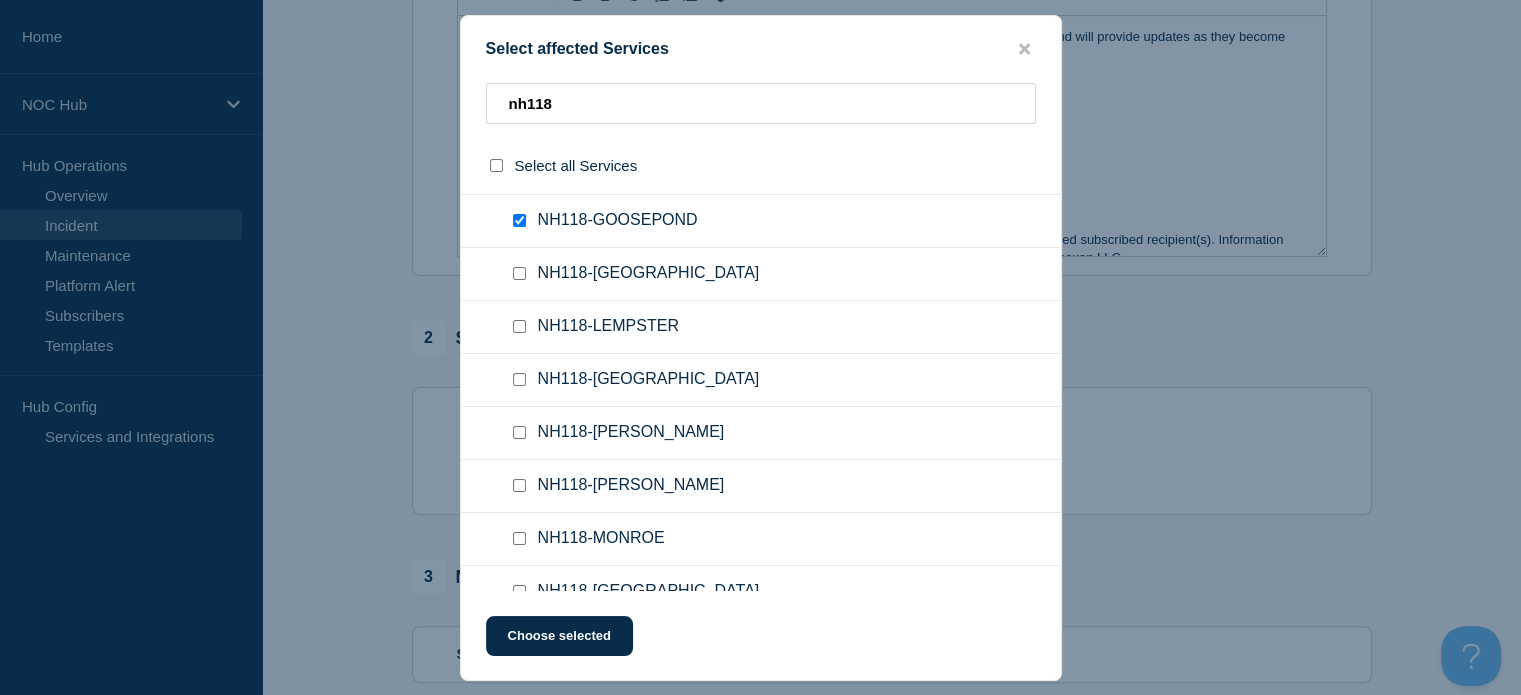 scroll, scrollTop: 400, scrollLeft: 0, axis: vertical 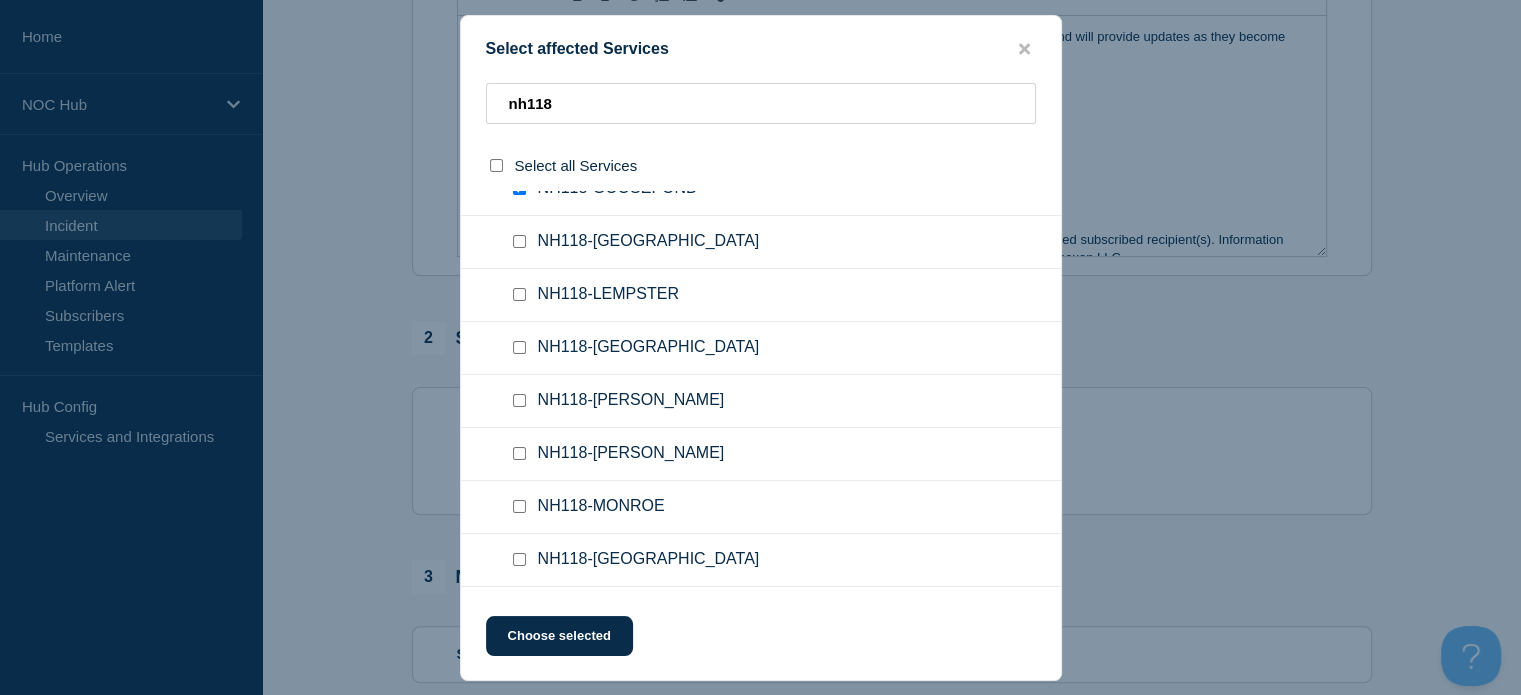 click at bounding box center [519, 347] 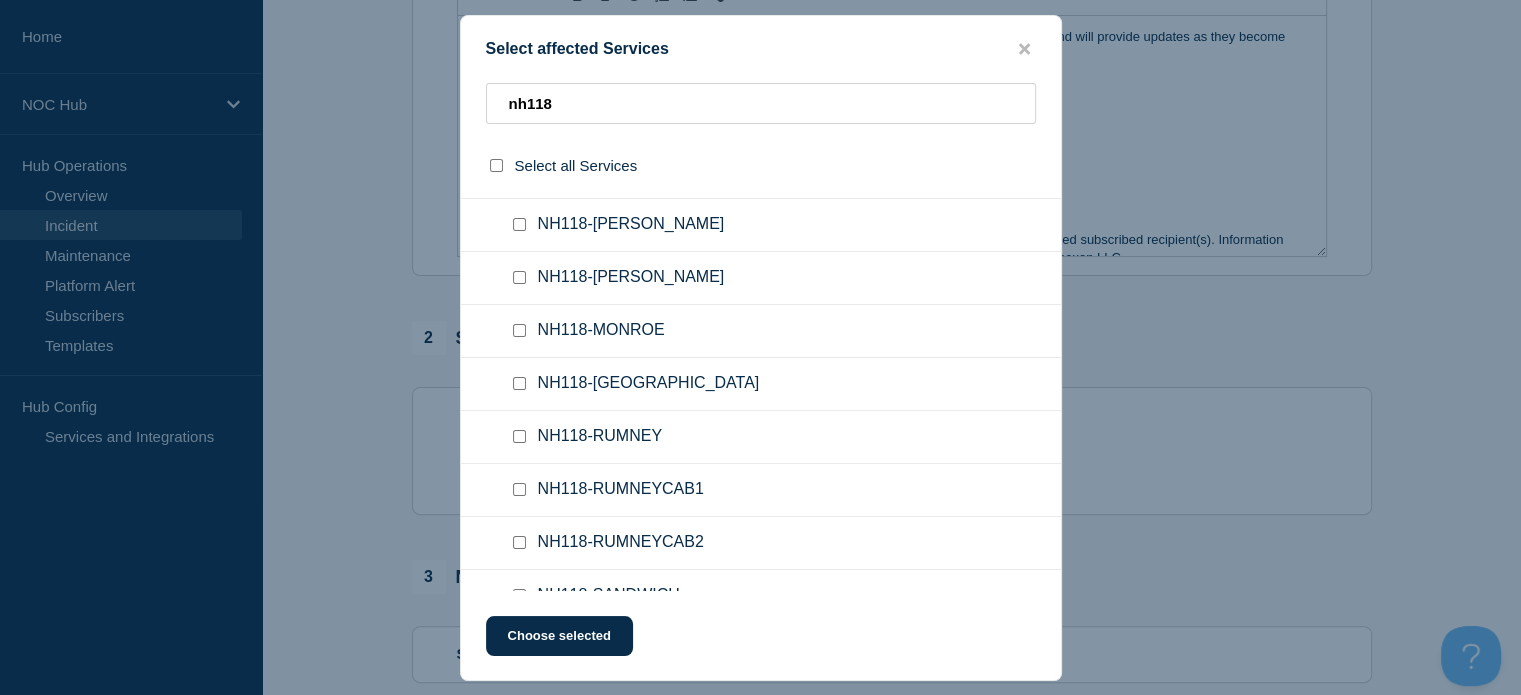 scroll, scrollTop: 600, scrollLeft: 0, axis: vertical 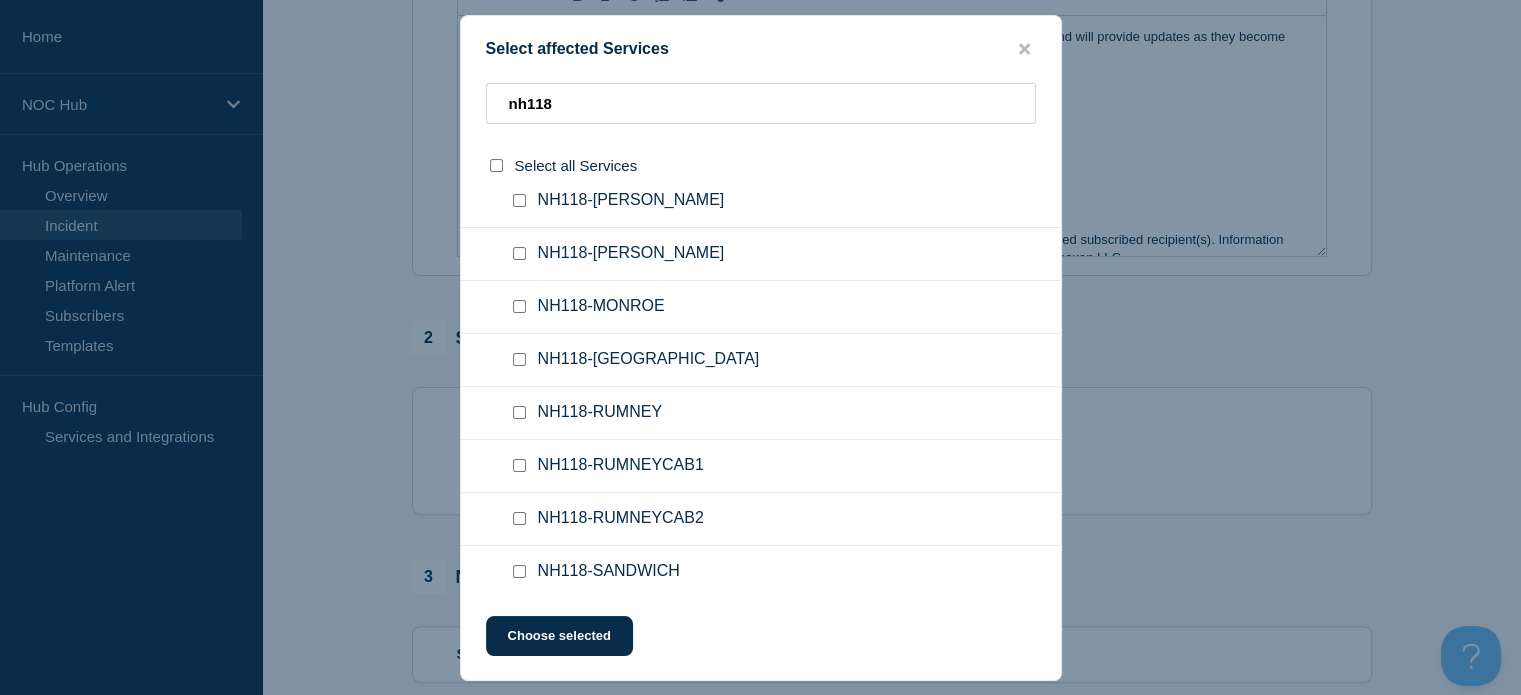 click at bounding box center (519, 465) 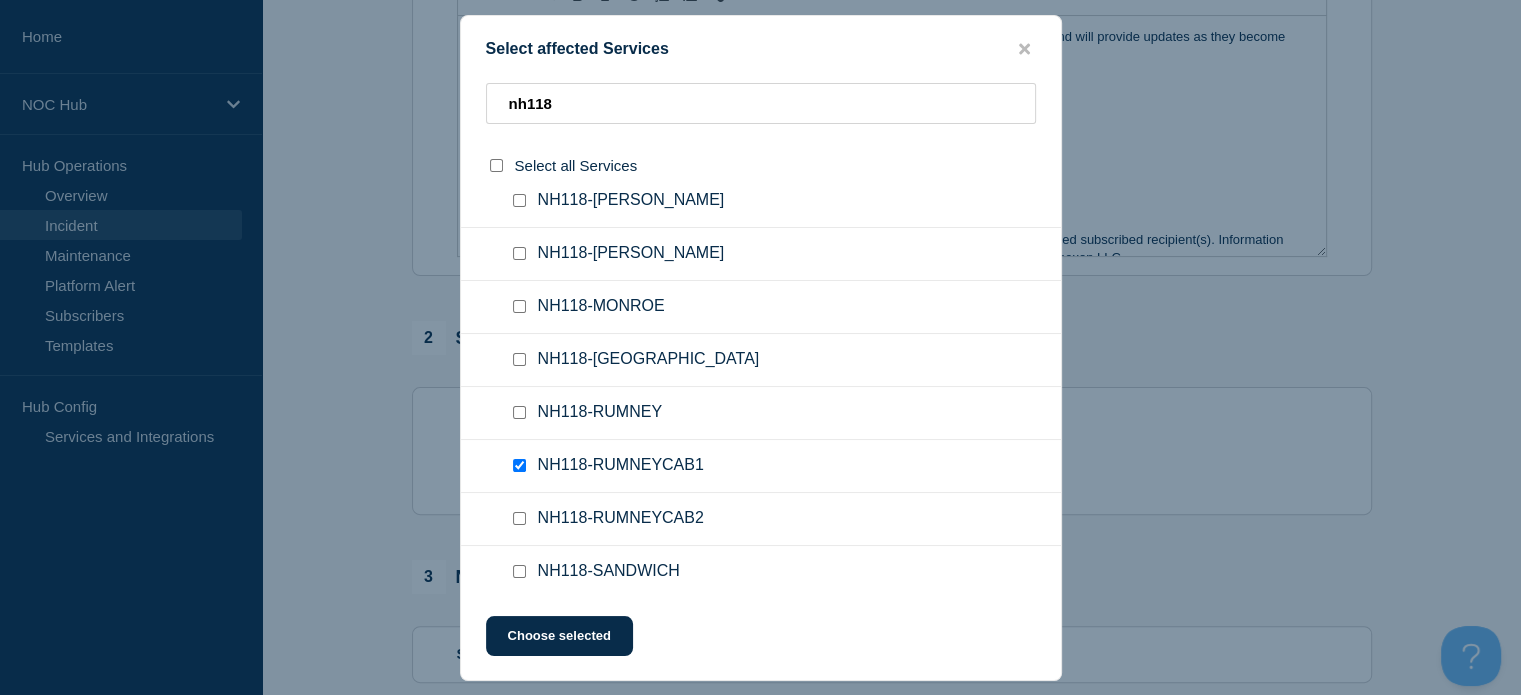 click on "NH118-RUMNEYCAB2" 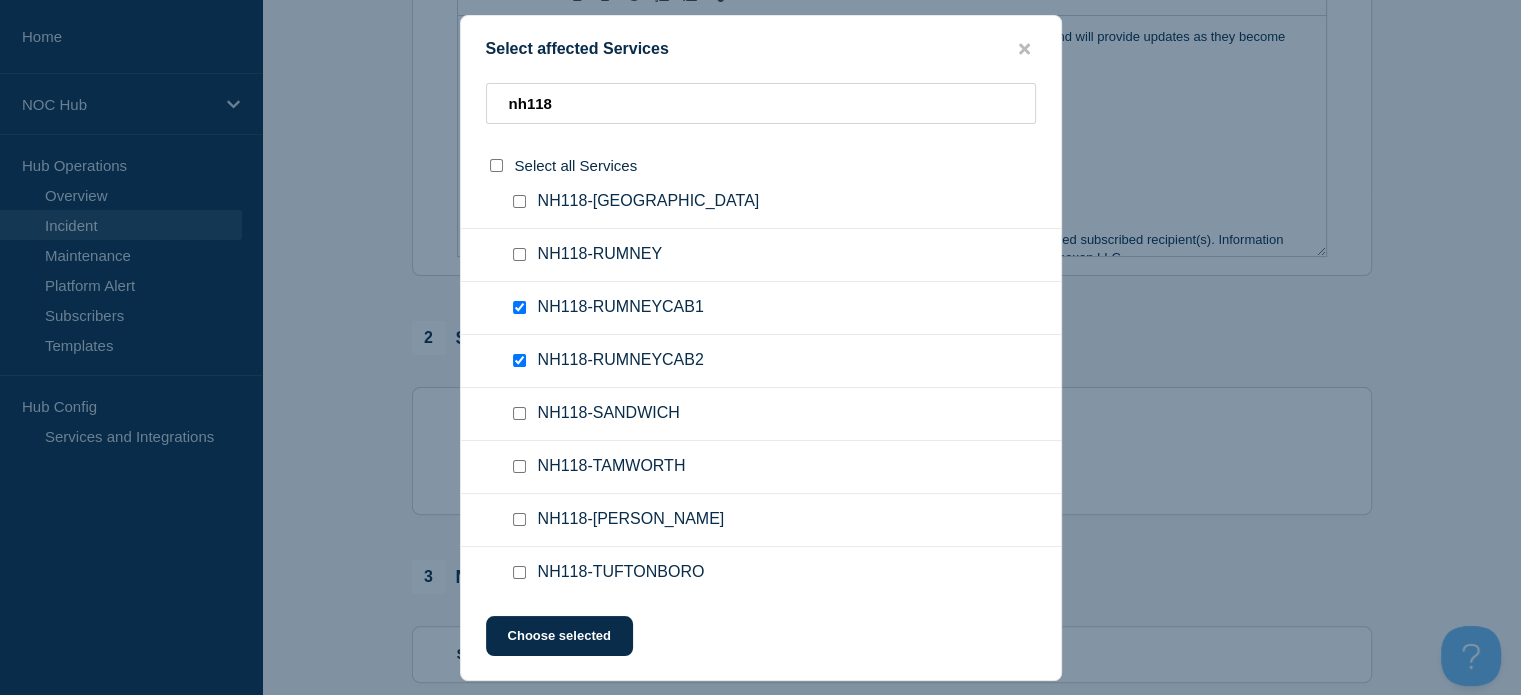 scroll, scrollTop: 762, scrollLeft: 0, axis: vertical 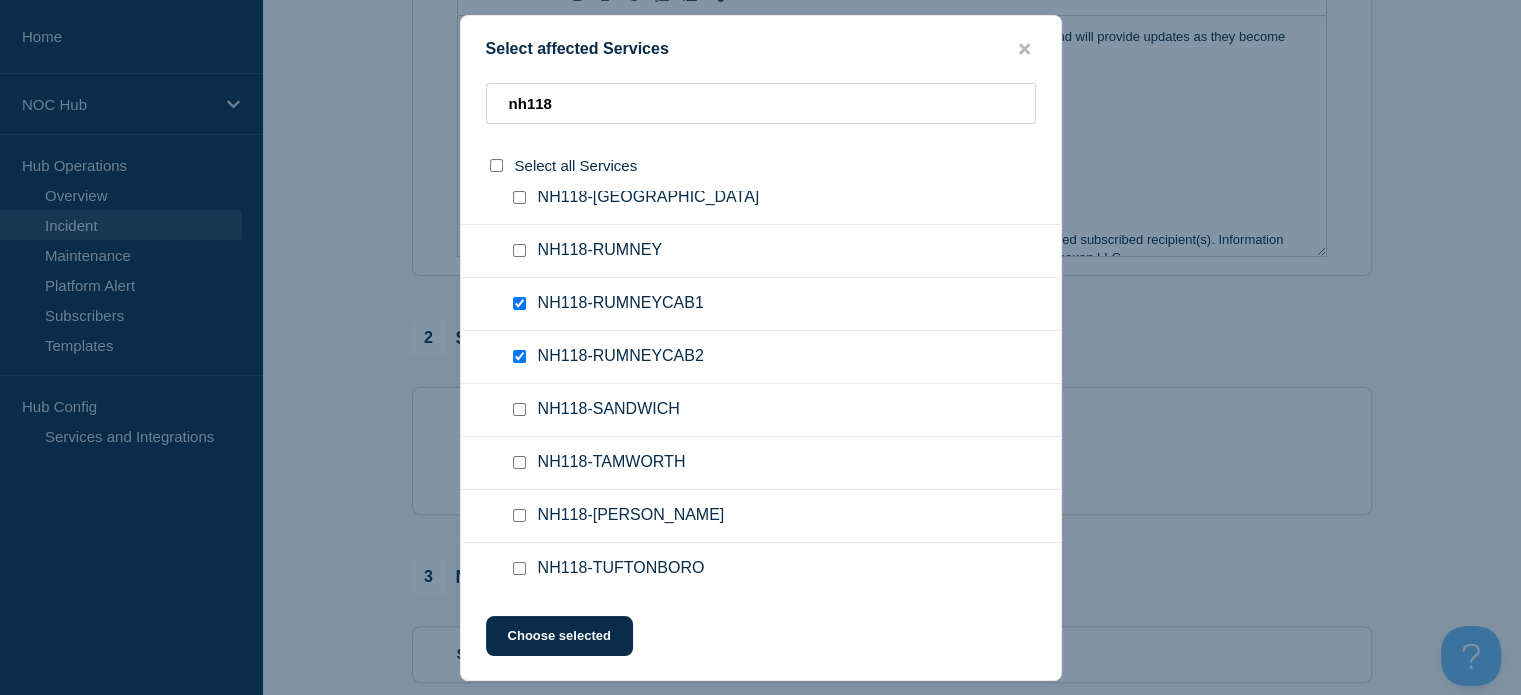 drag, startPoint x: 517, startPoint y: 515, endPoint x: 529, endPoint y: 537, distance: 25.059929 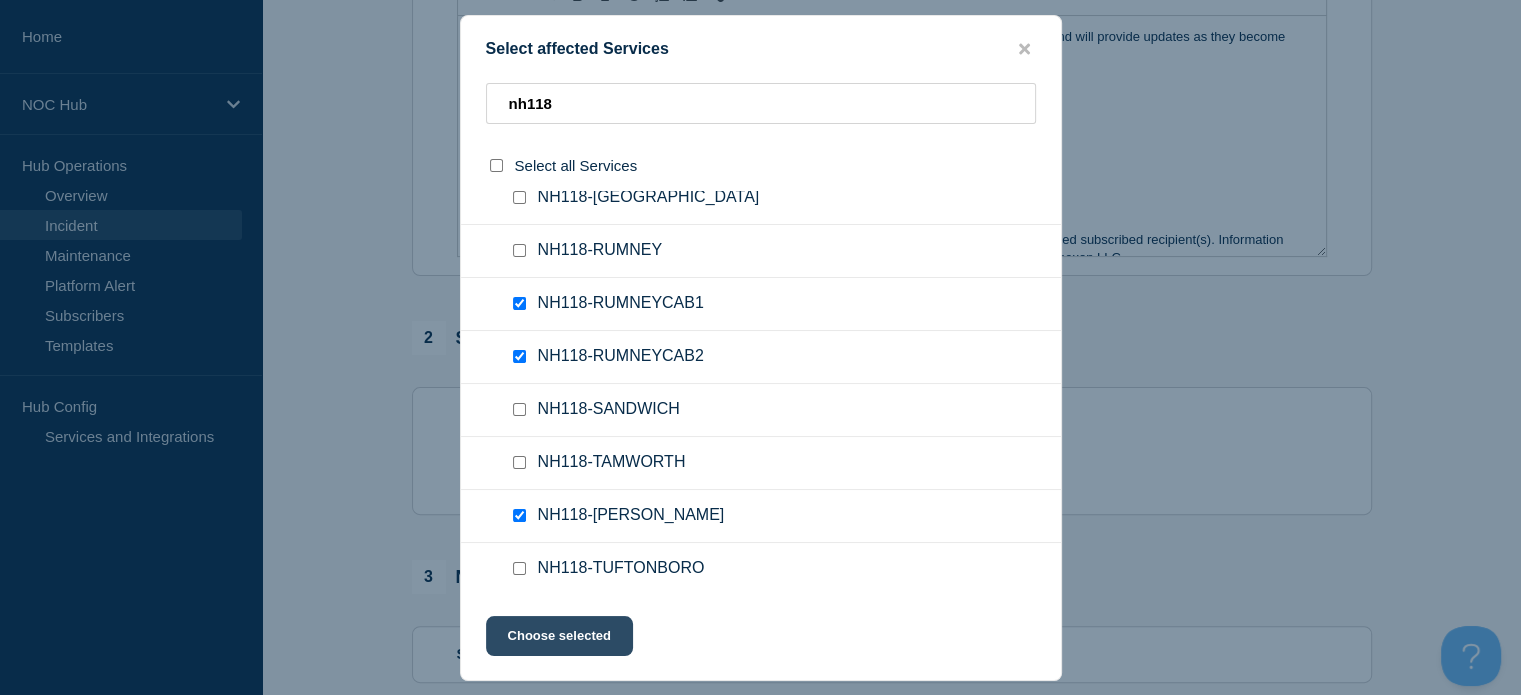 click on "Choose selected" 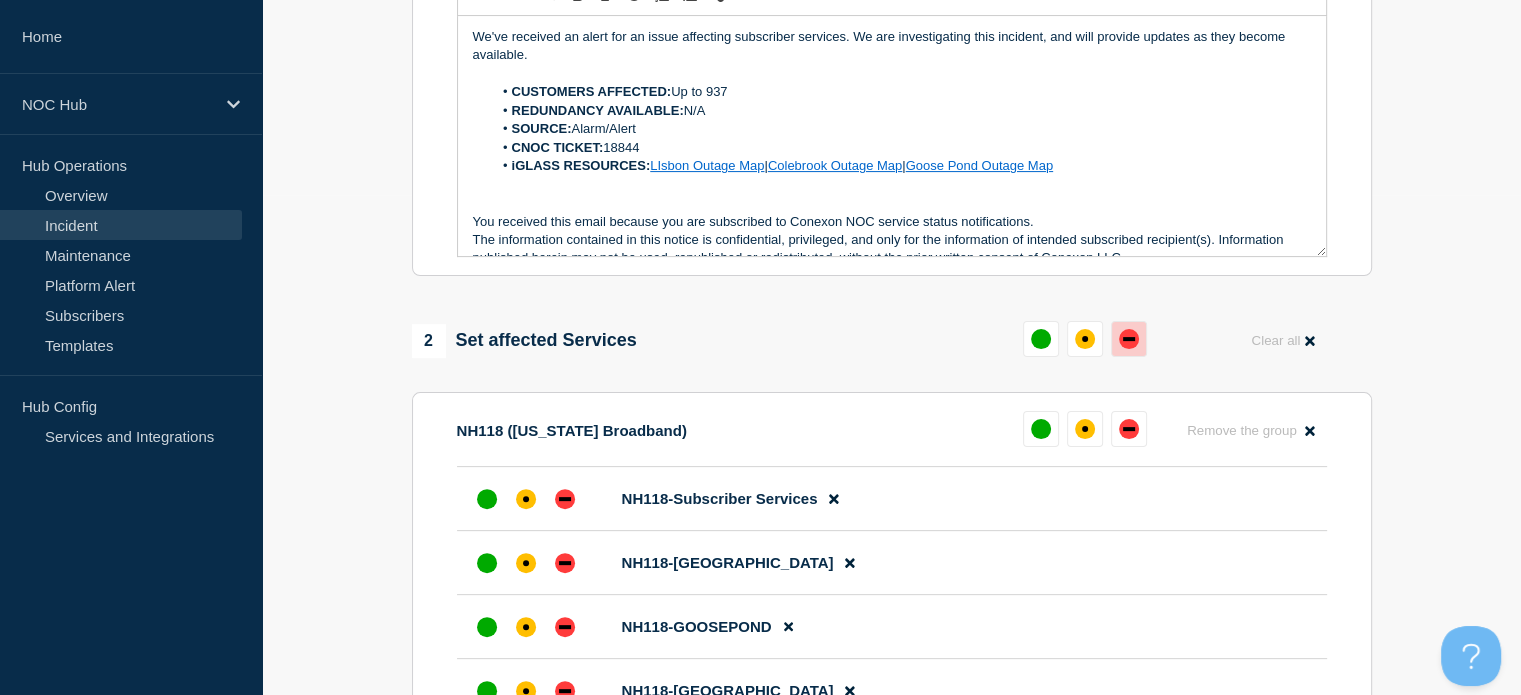 click at bounding box center [1129, 339] 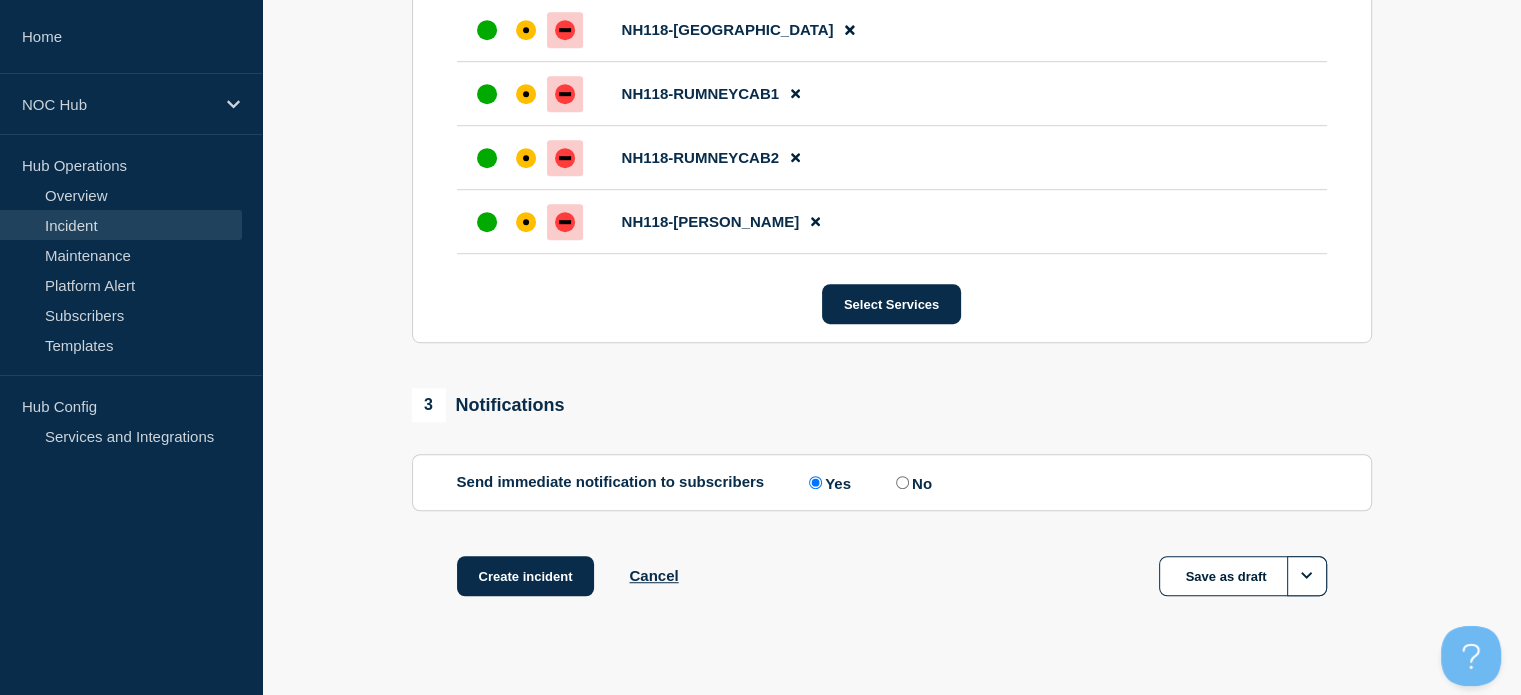 scroll, scrollTop: 1200, scrollLeft: 0, axis: vertical 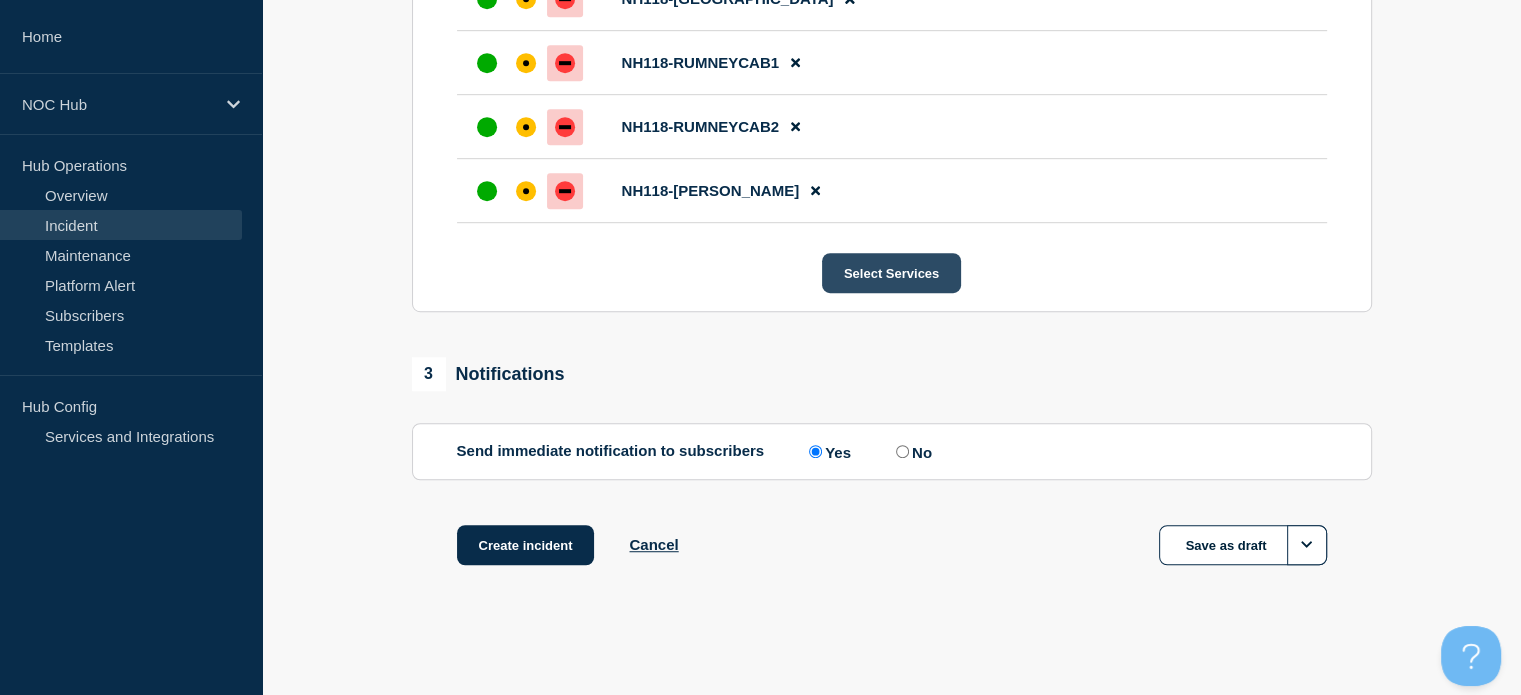 click on "Select Services" at bounding box center [891, 273] 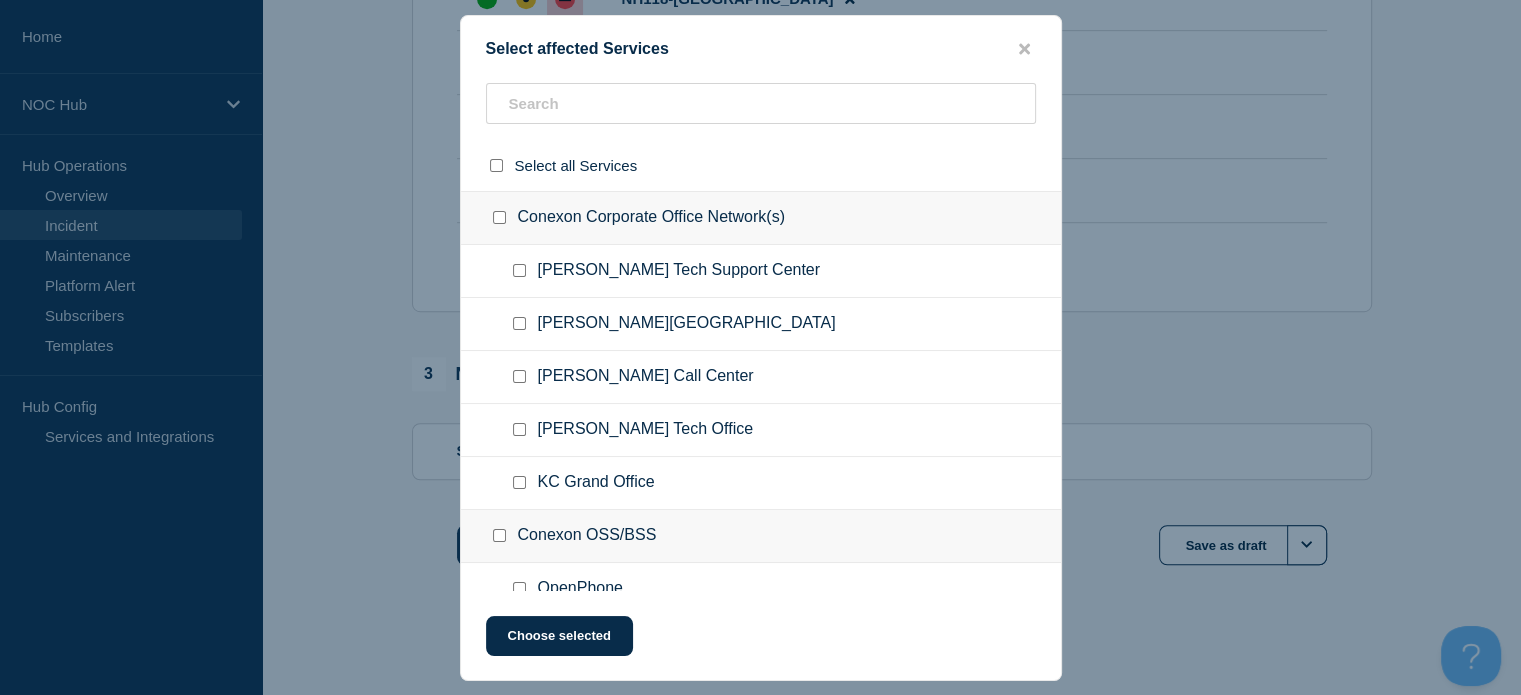 click 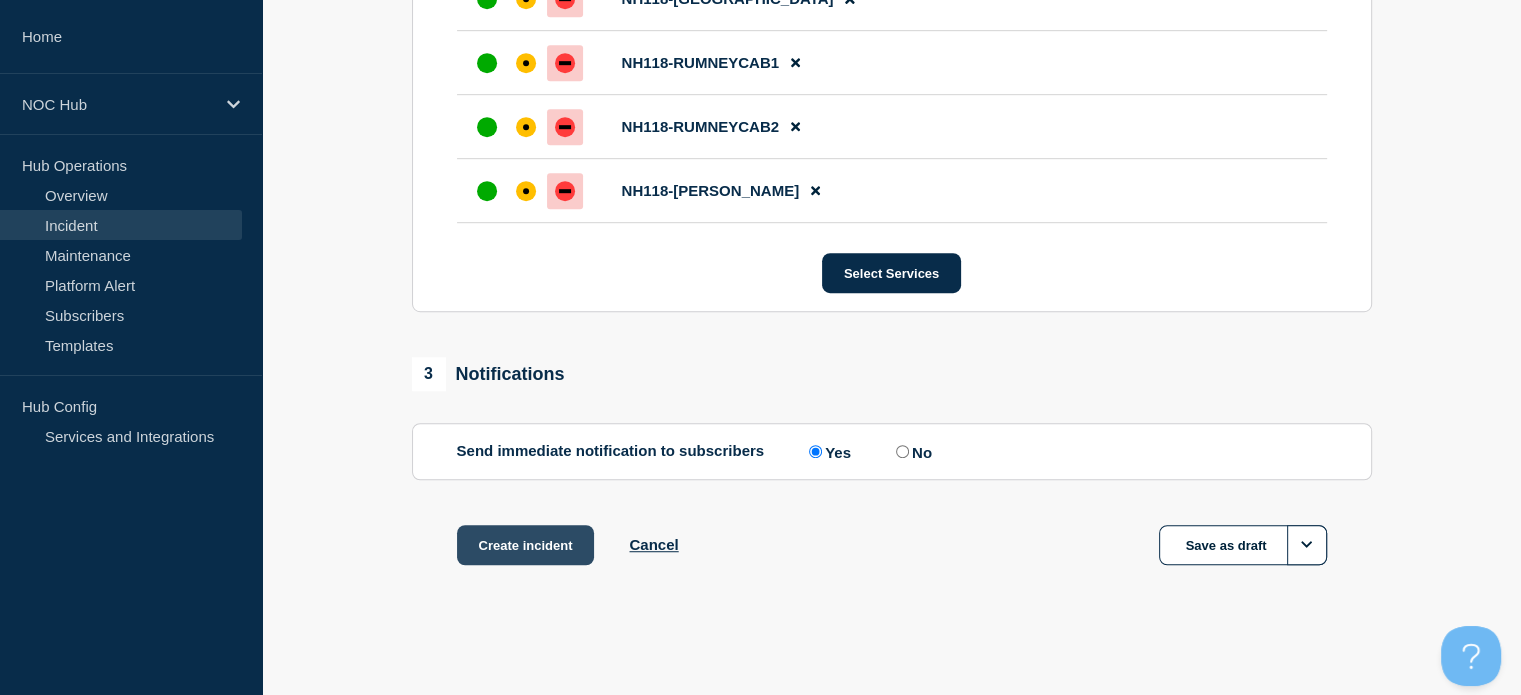 click on "Create incident" at bounding box center (526, 545) 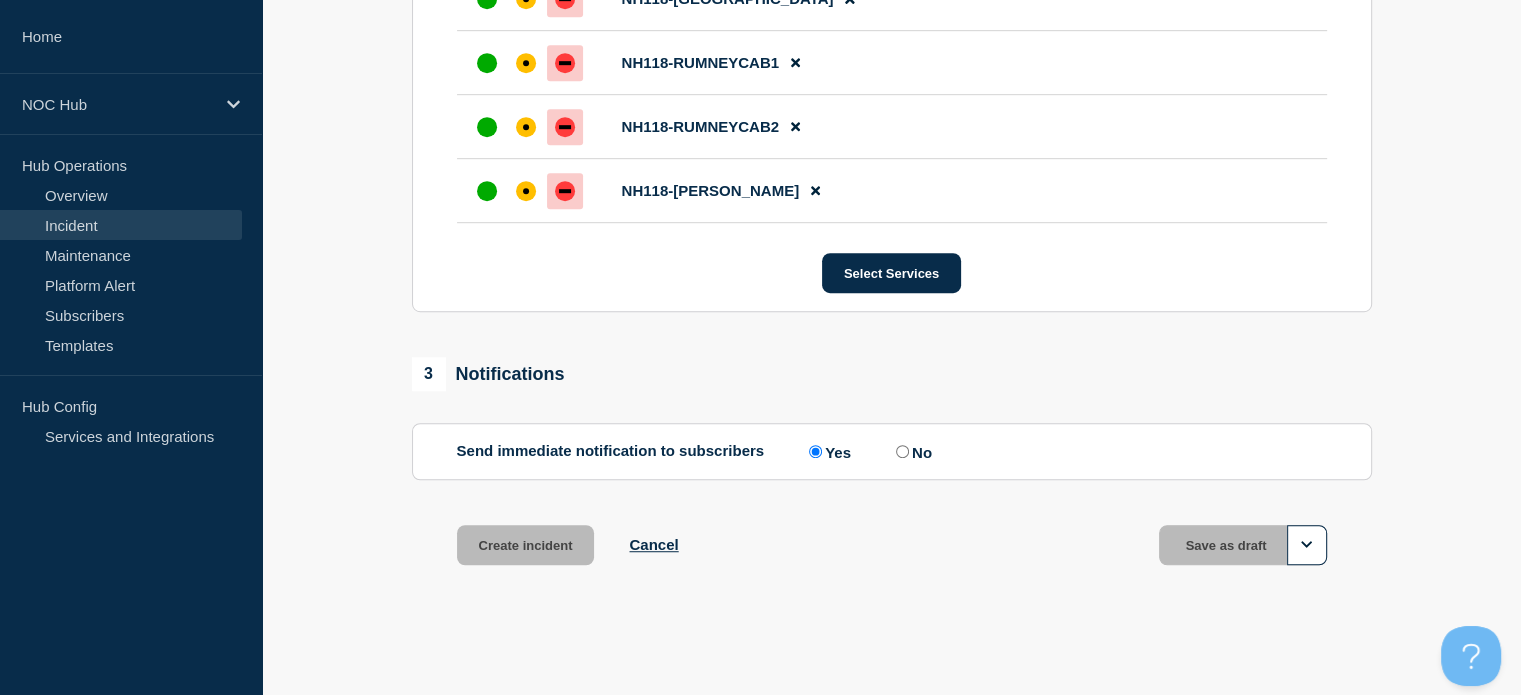 scroll, scrollTop: 1242, scrollLeft: 0, axis: vertical 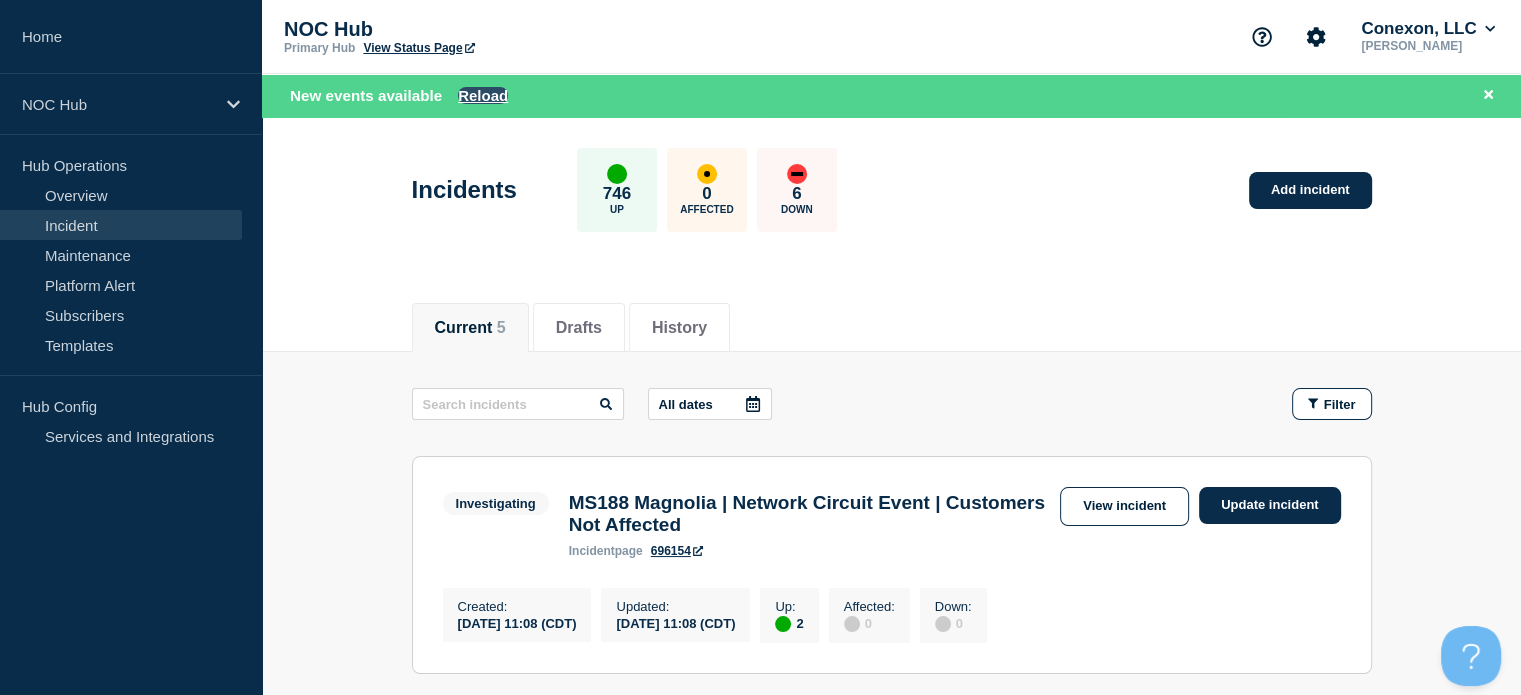 click on "Reload" at bounding box center [483, 95] 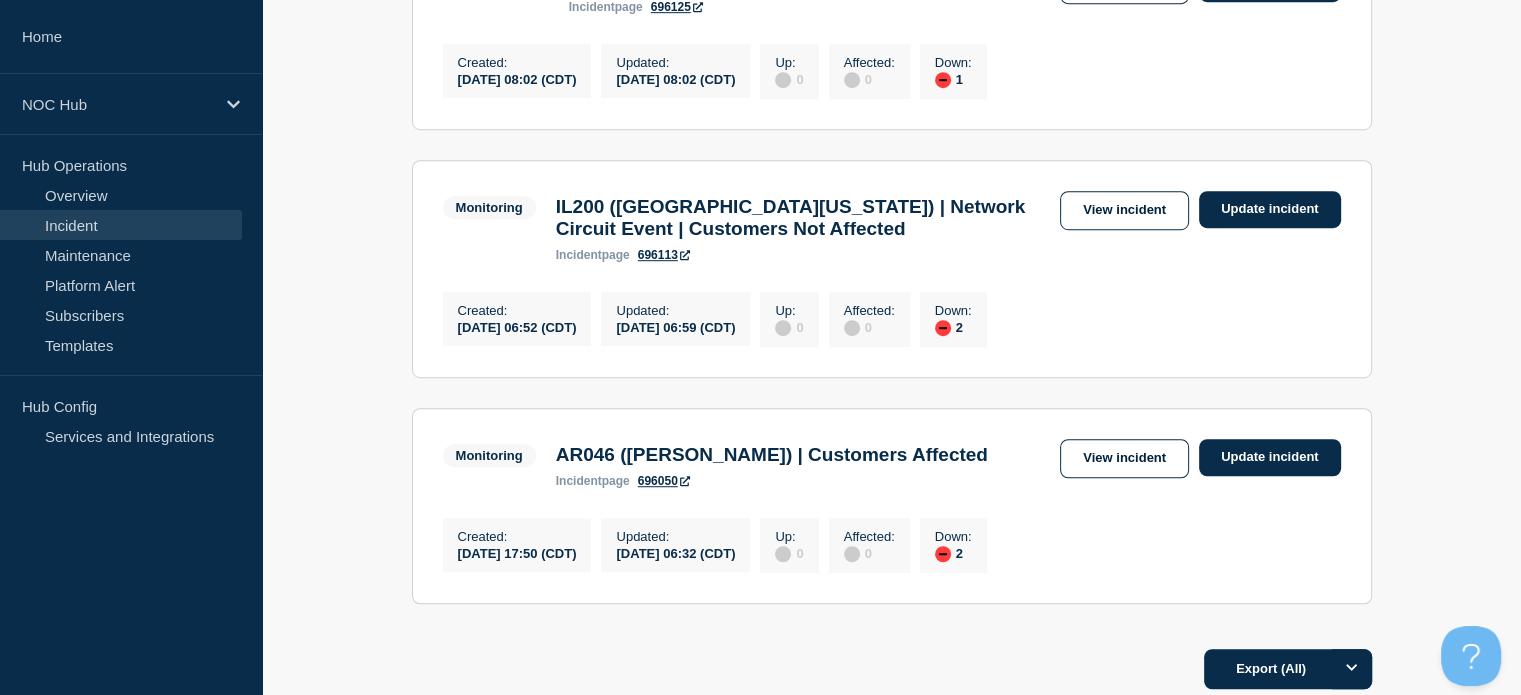 scroll, scrollTop: 1300, scrollLeft: 0, axis: vertical 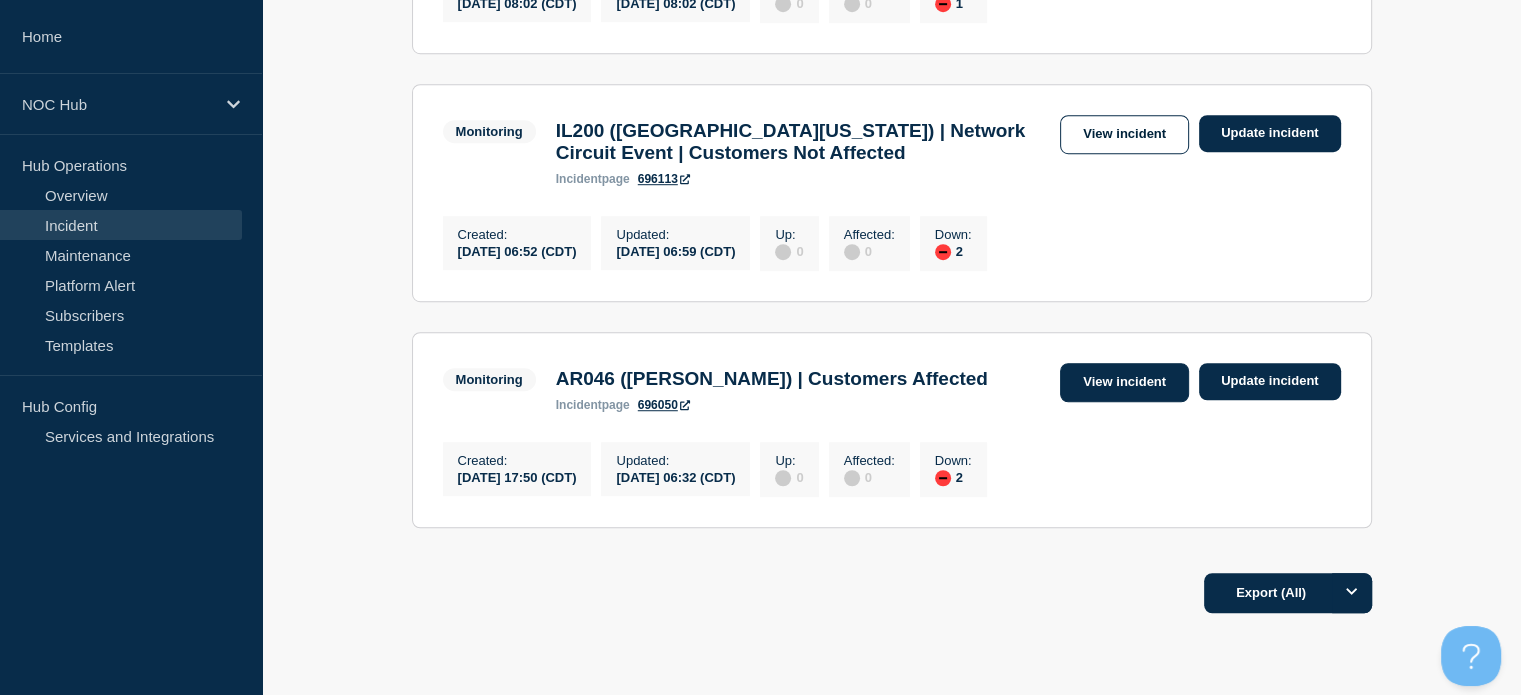 click on "View incident" at bounding box center (1124, 382) 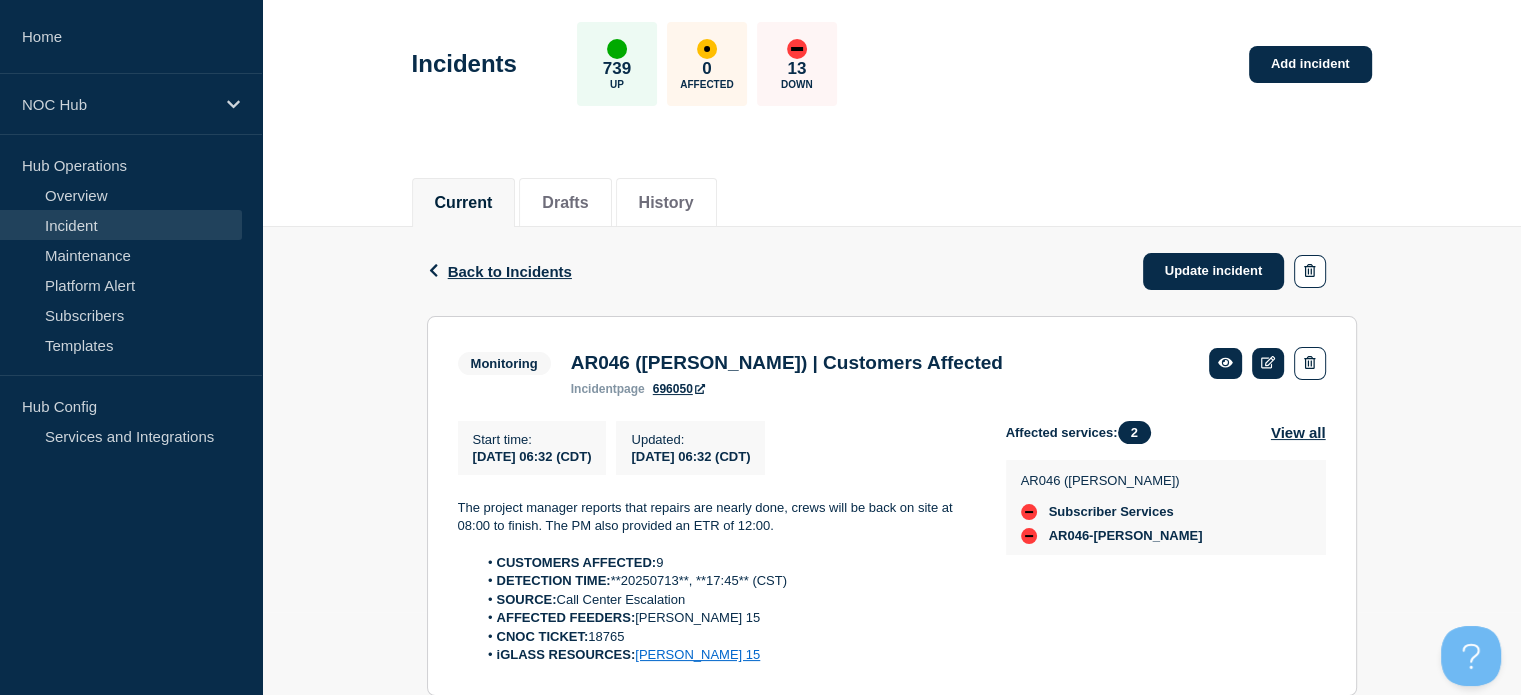 scroll, scrollTop: 200, scrollLeft: 0, axis: vertical 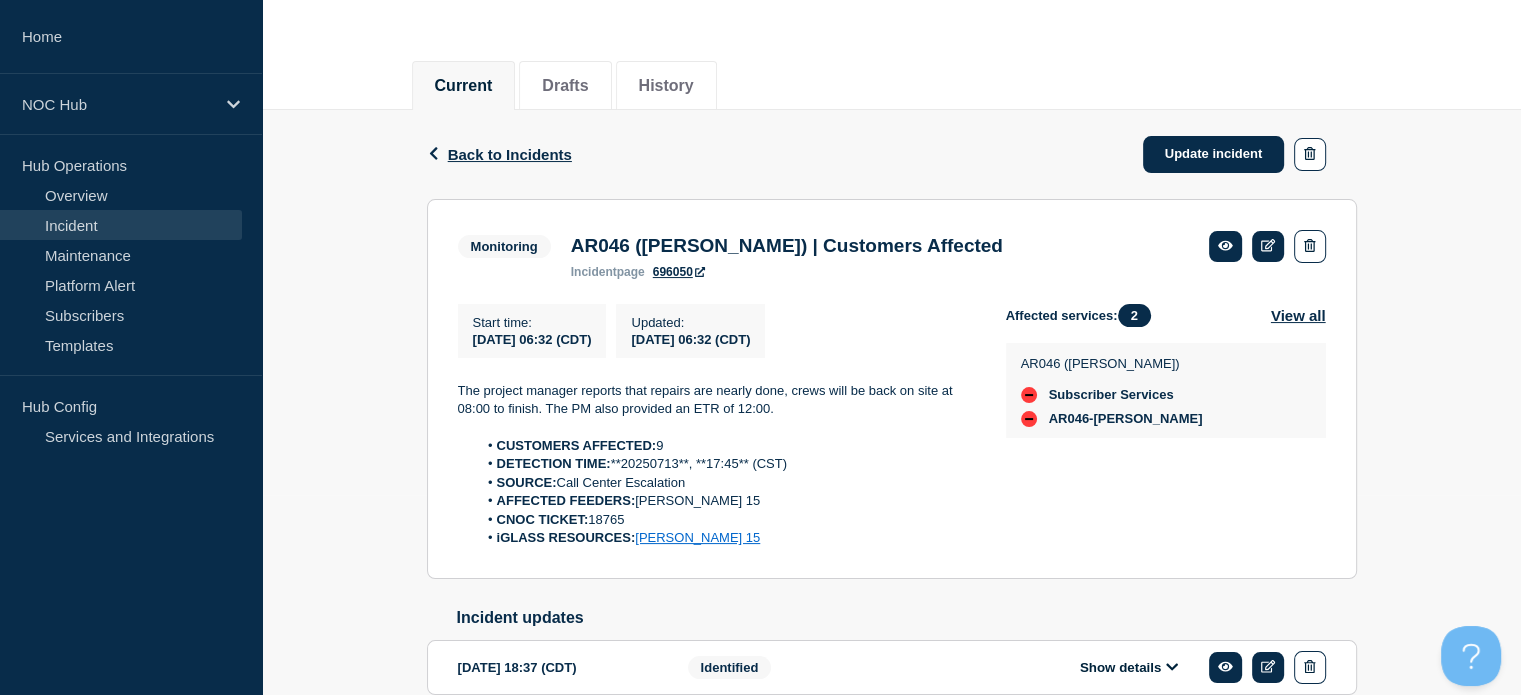 drag, startPoint x: 768, startPoint y: 542, endPoint x: 415, endPoint y: 391, distance: 383.9401 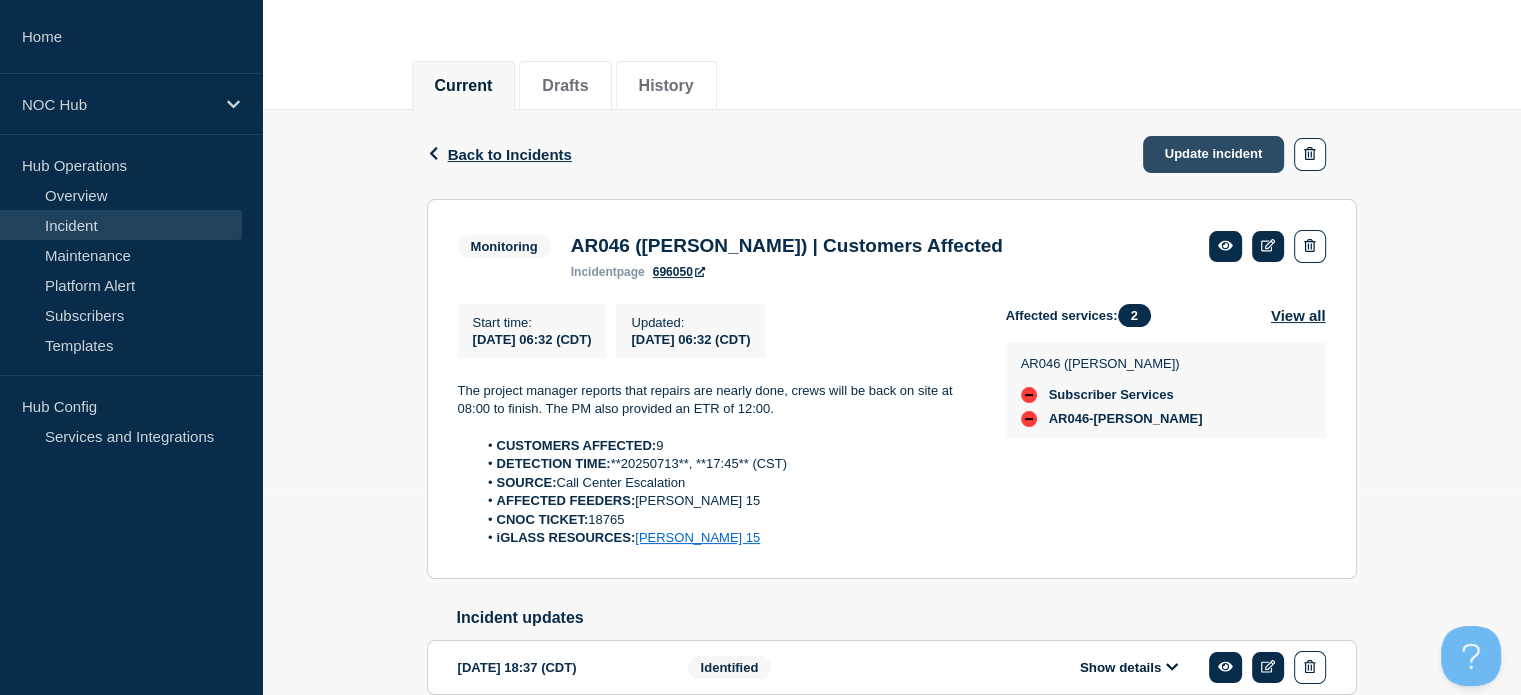 click on "Update incident" 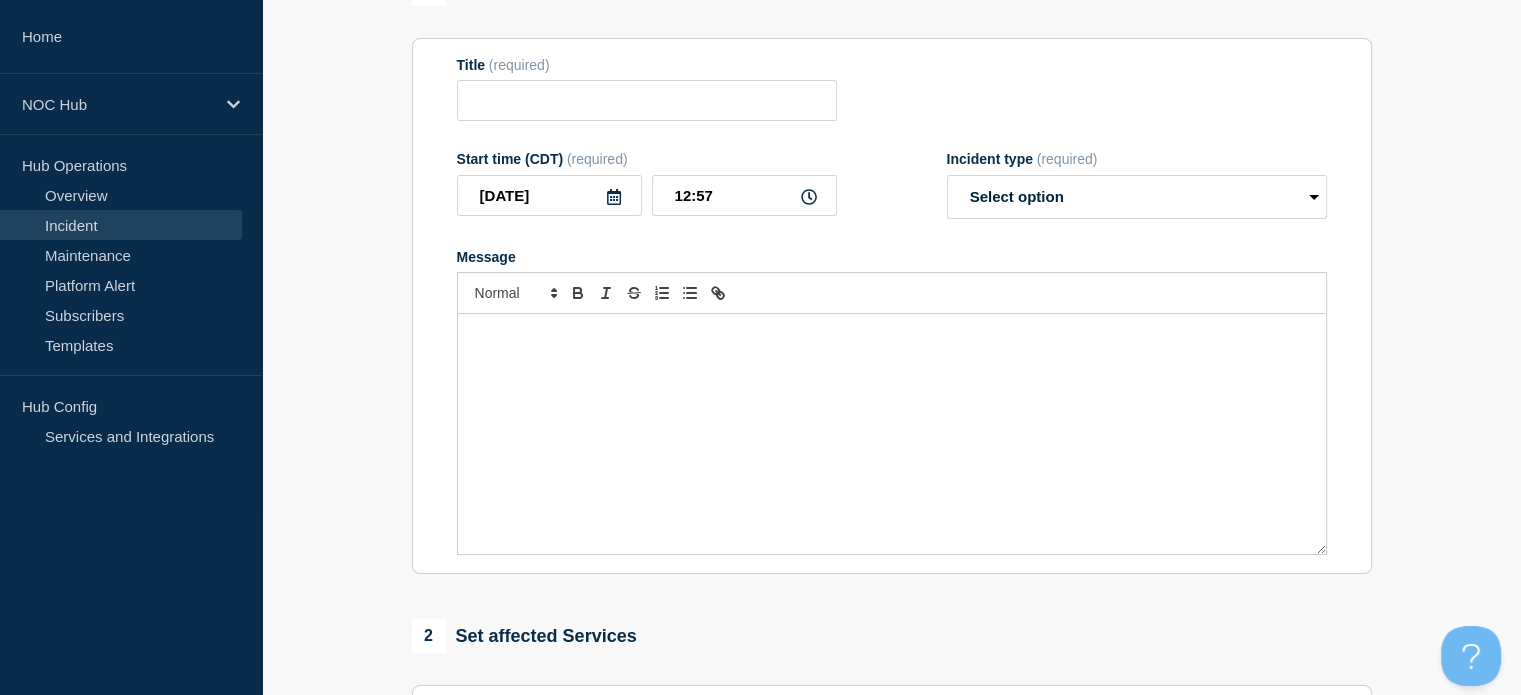 type on "AR046 (Petit Jean) | Customers Affected" 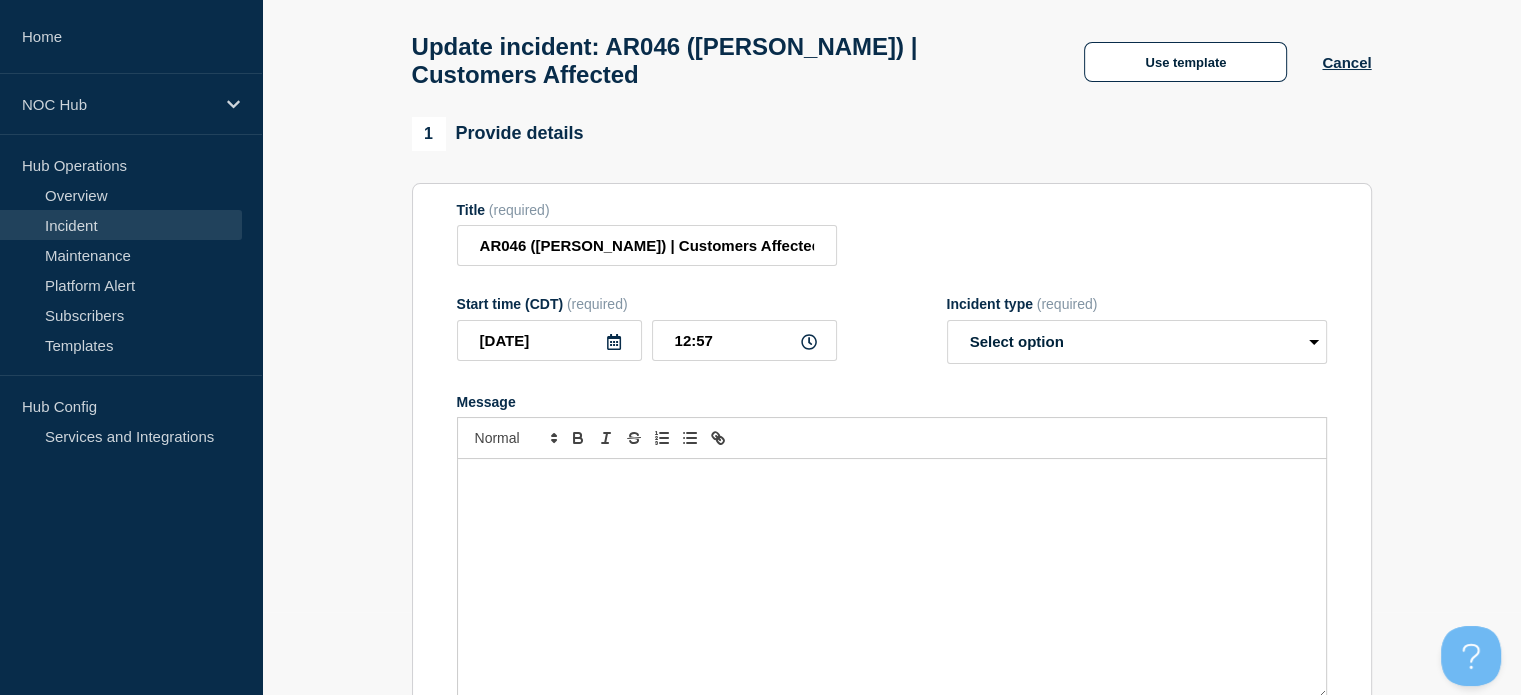 scroll, scrollTop: 0, scrollLeft: 0, axis: both 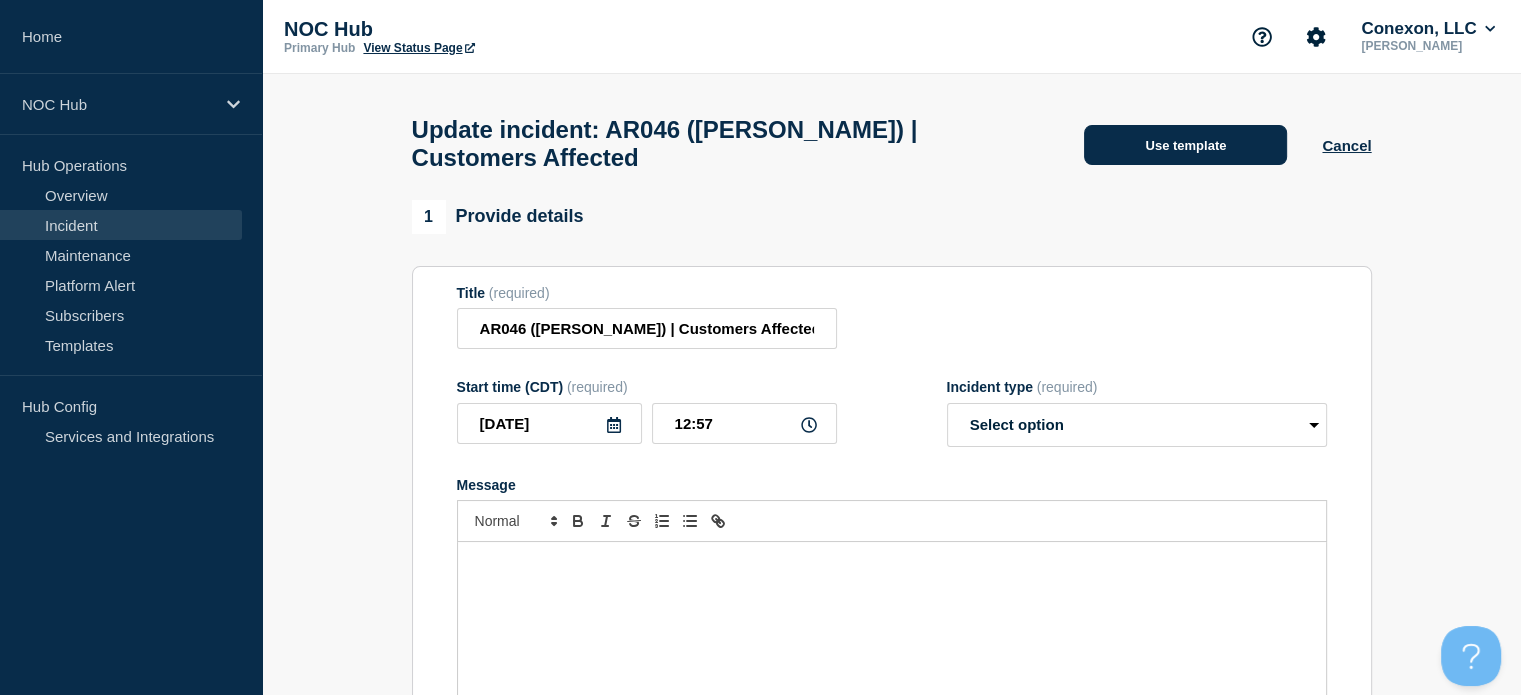 click on "Use template" at bounding box center [1185, 145] 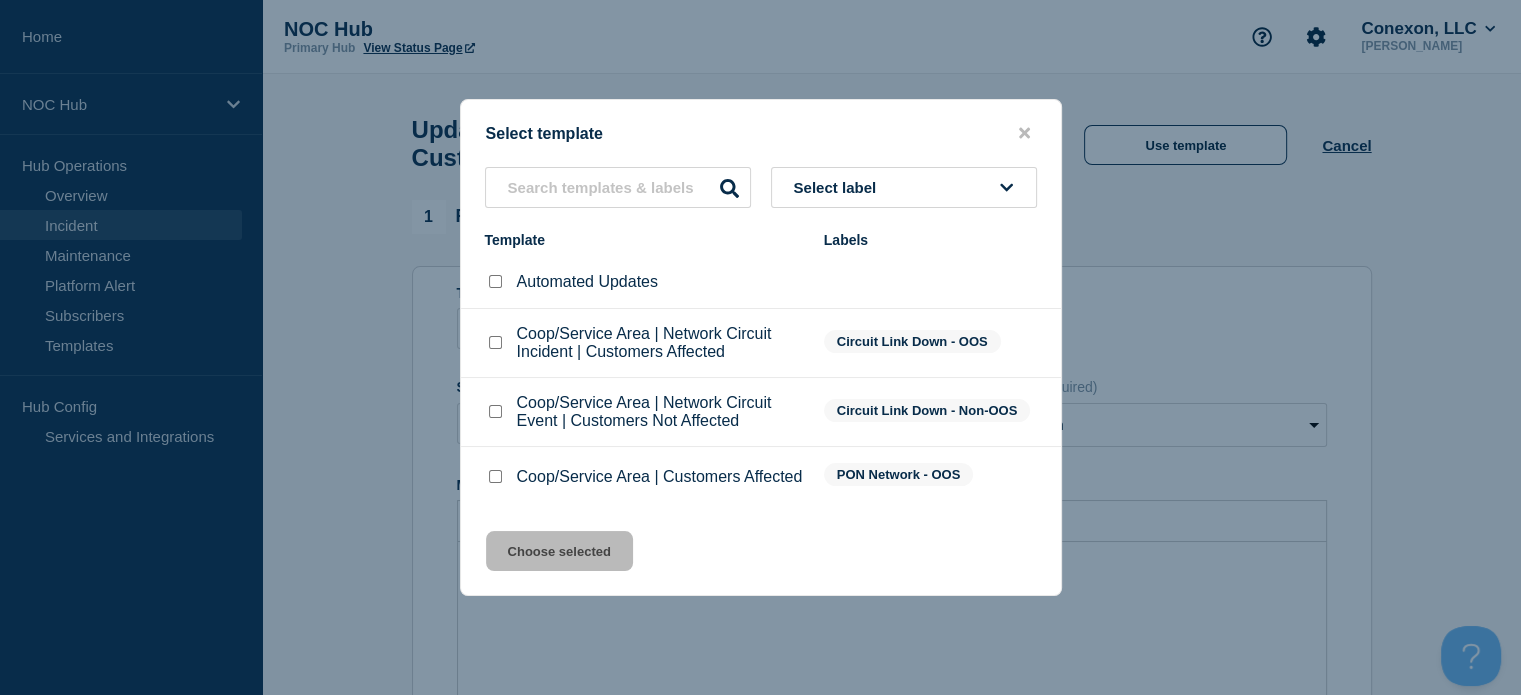 click at bounding box center [495, 476] 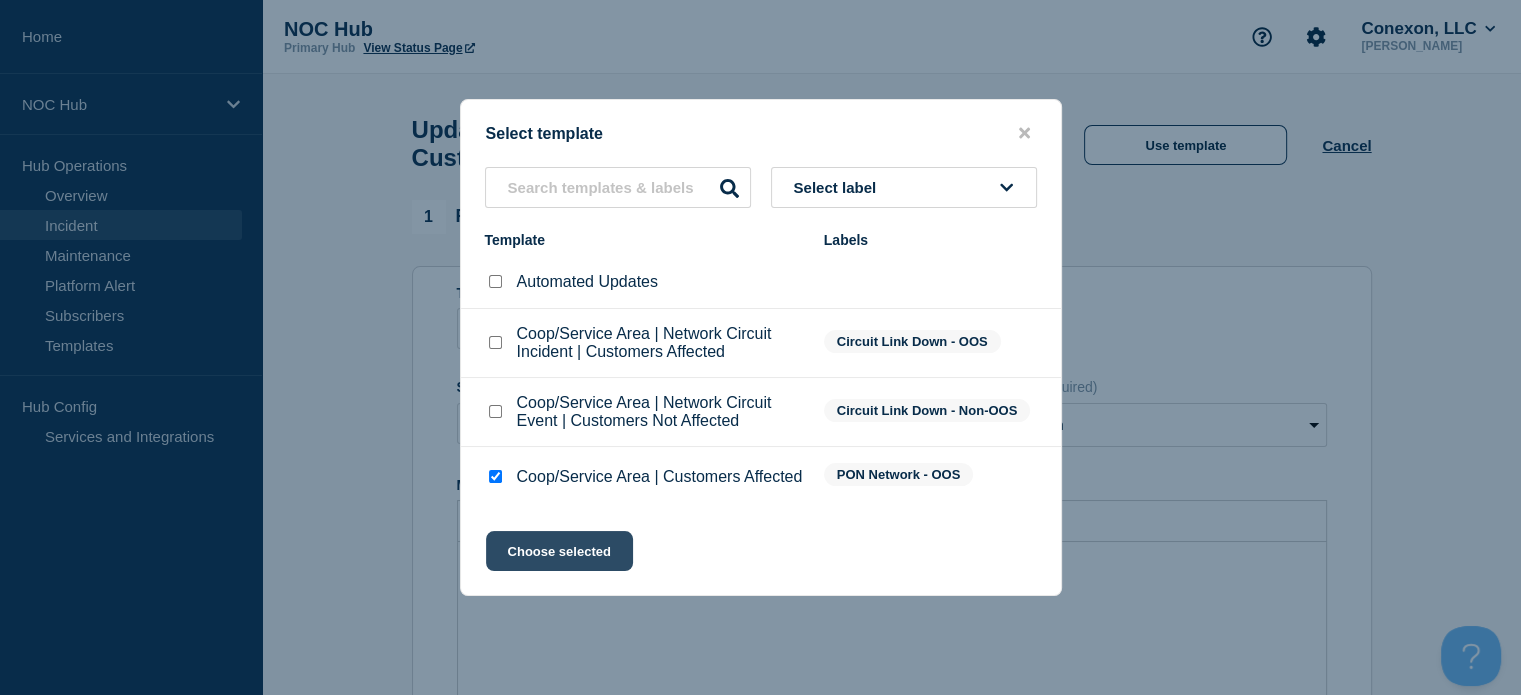 click on "Choose selected" 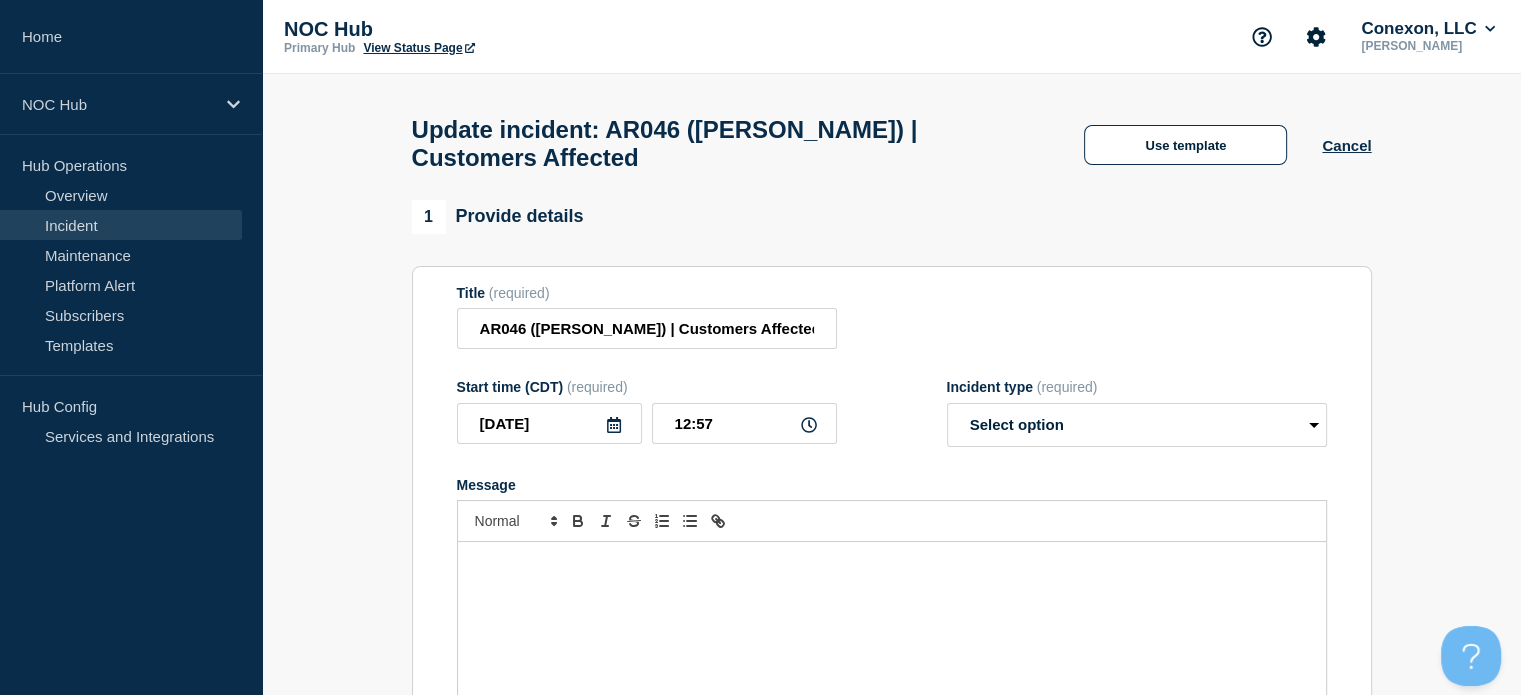 select on "investigating" 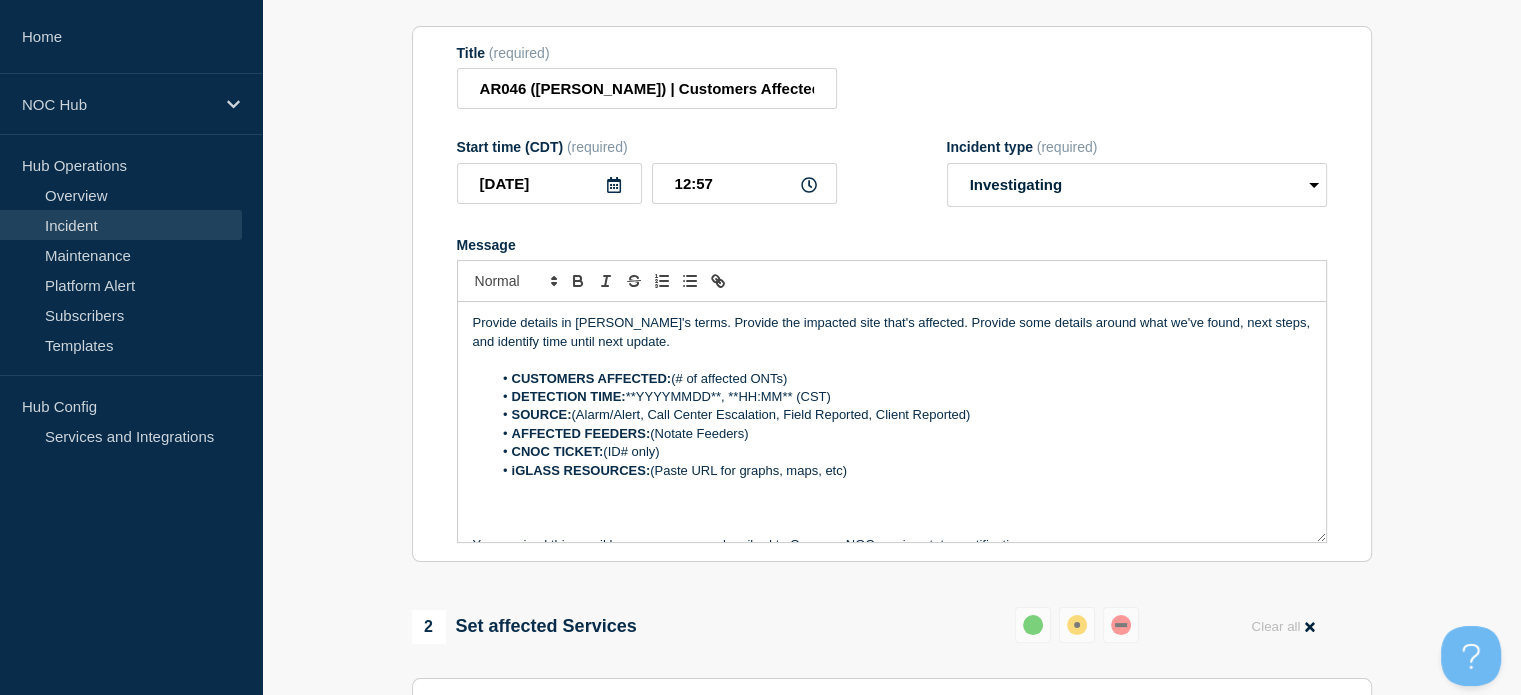 scroll, scrollTop: 300, scrollLeft: 0, axis: vertical 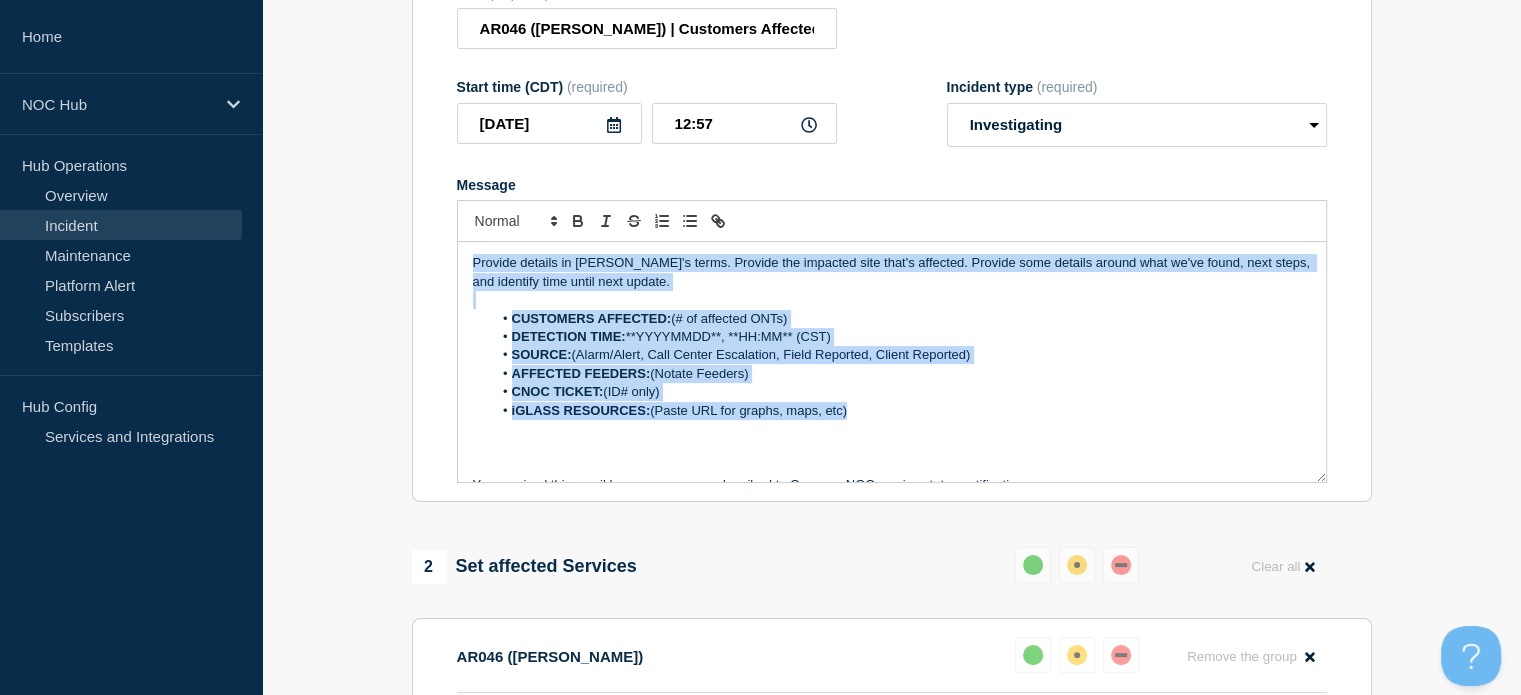 drag, startPoint x: 879, startPoint y: 420, endPoint x: 305, endPoint y: 239, distance: 601.86127 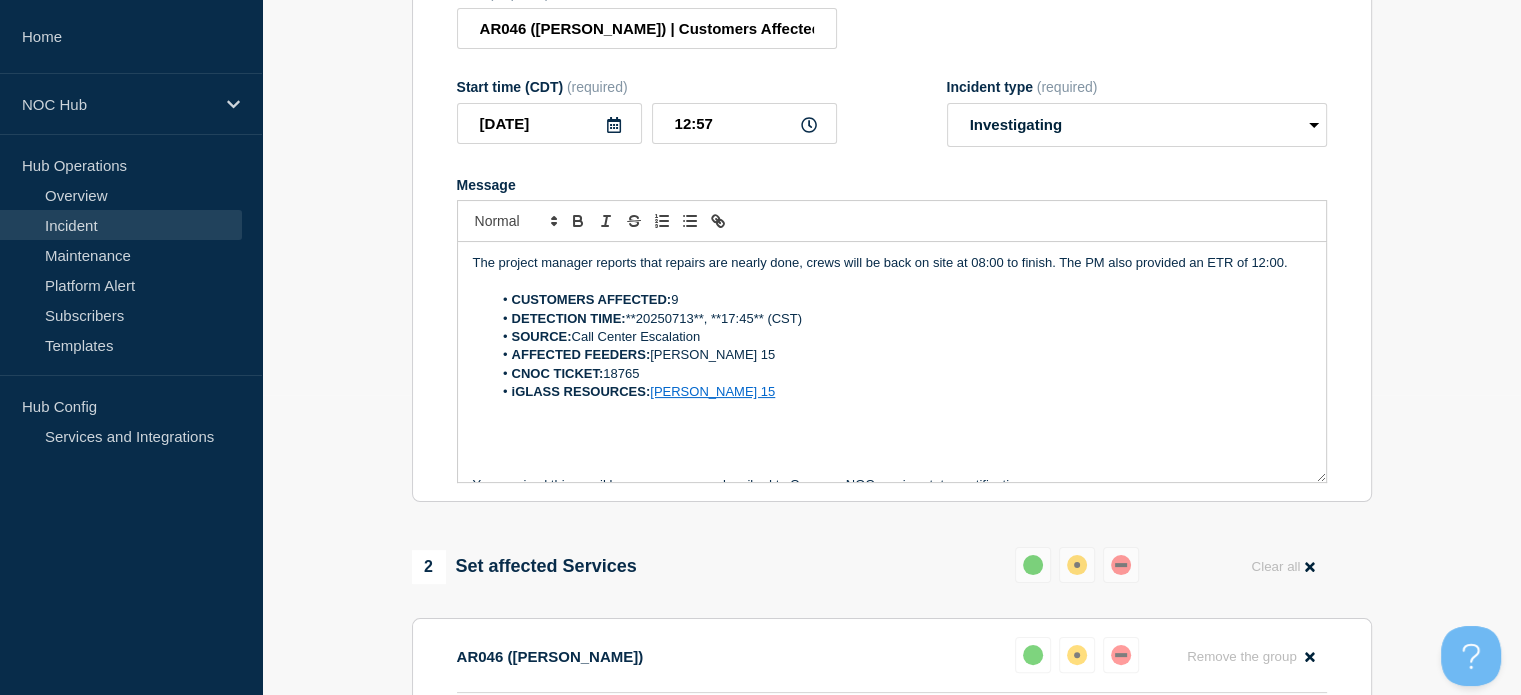 click on "The project manager reports that repairs are nearly done, crews will be back on site at 08:00 to finish. The PM also provided an ETR of 12:00." at bounding box center (892, 263) 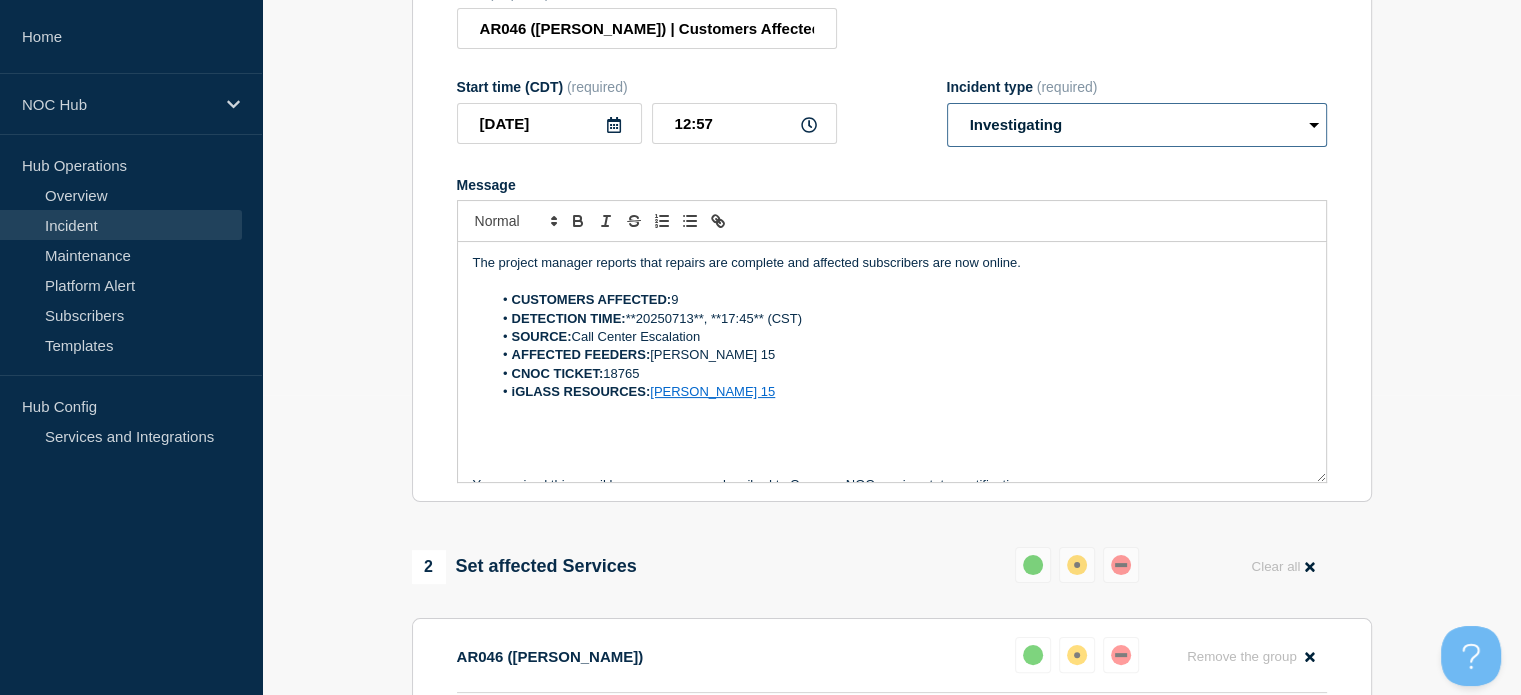 click on "Select option Investigating Identified Monitoring Resolved" at bounding box center [1137, 125] 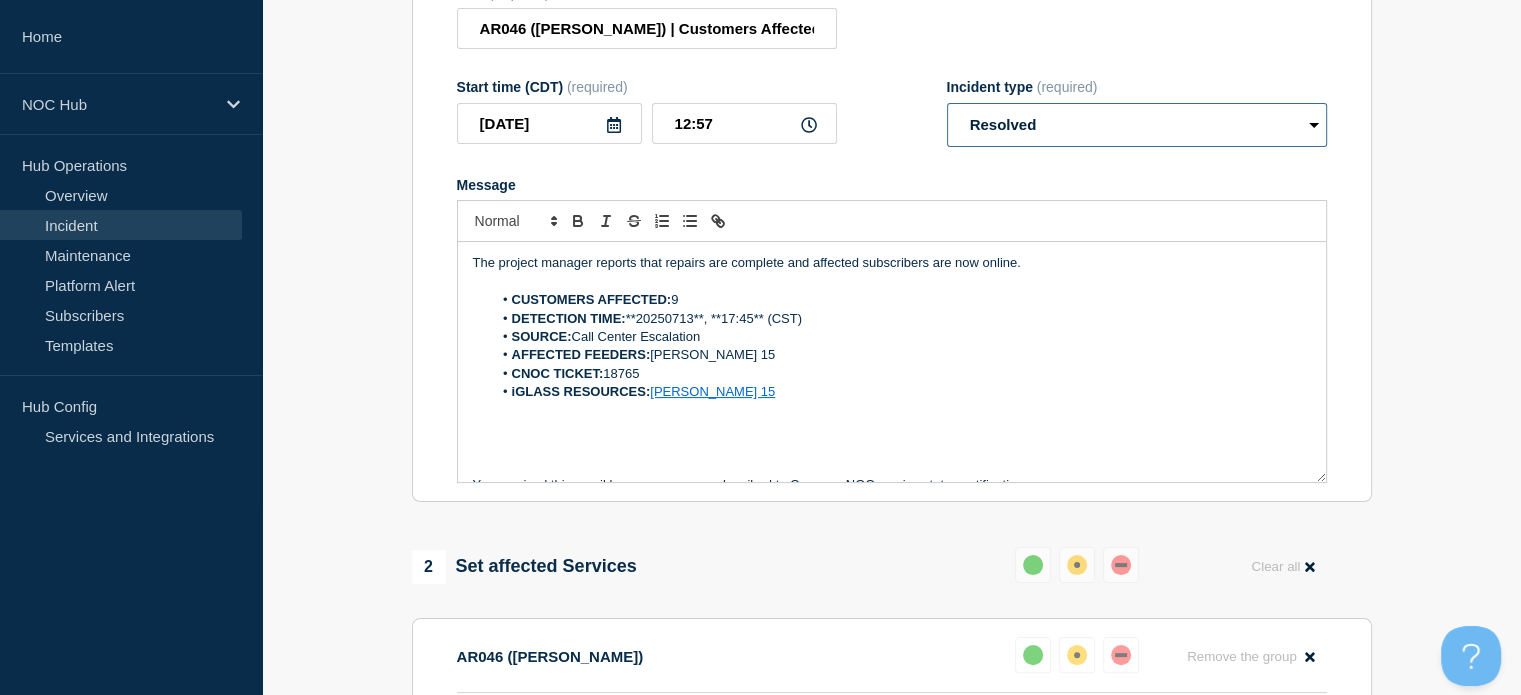 click on "Select option Investigating Identified Monitoring Resolved" at bounding box center (1137, 125) 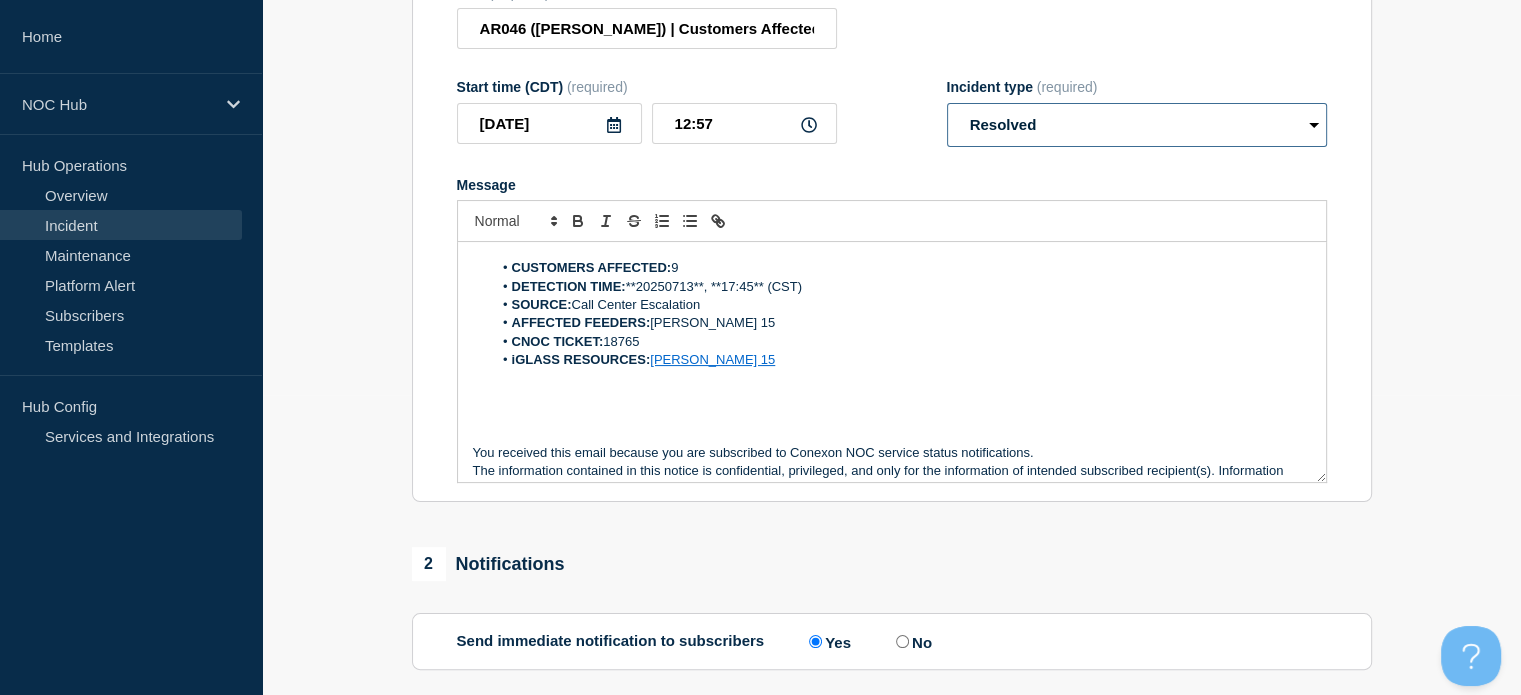 scroll, scrollTop: 60, scrollLeft: 0, axis: vertical 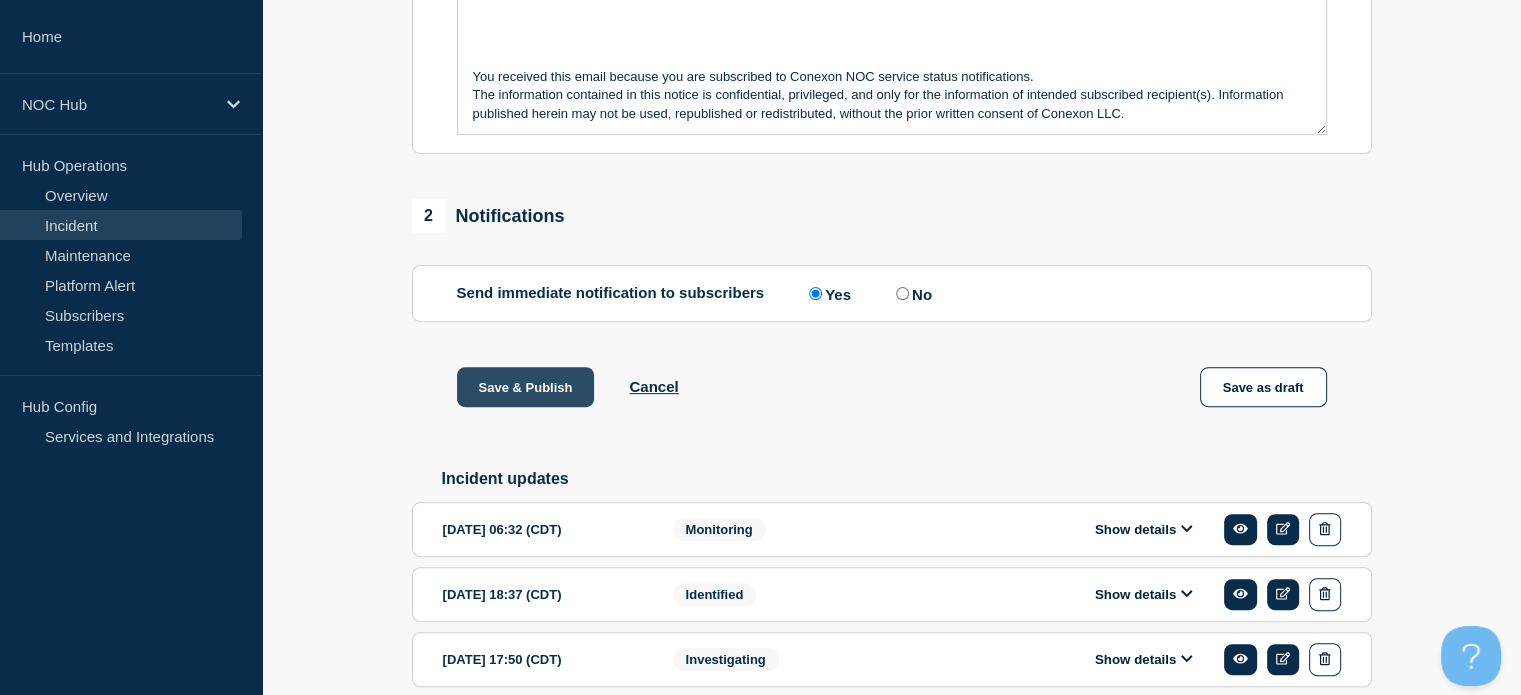 click on "Save & Publish" at bounding box center [526, 387] 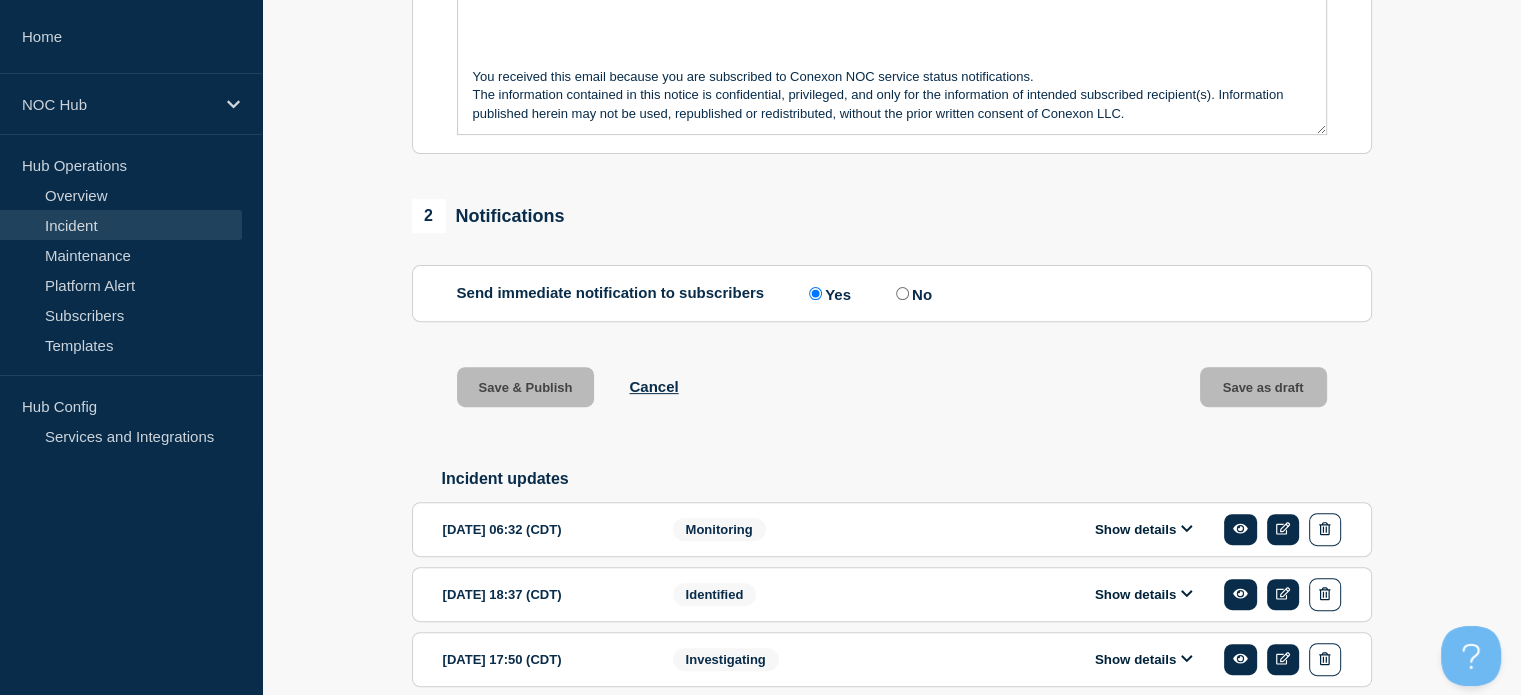 scroll, scrollTop: 0, scrollLeft: 0, axis: both 